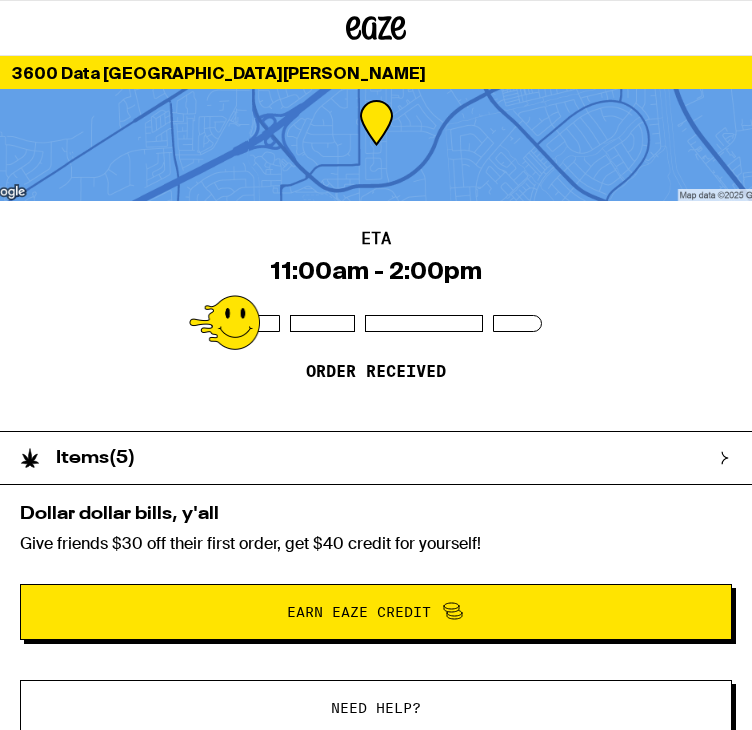 scroll, scrollTop: 0, scrollLeft: 0, axis: both 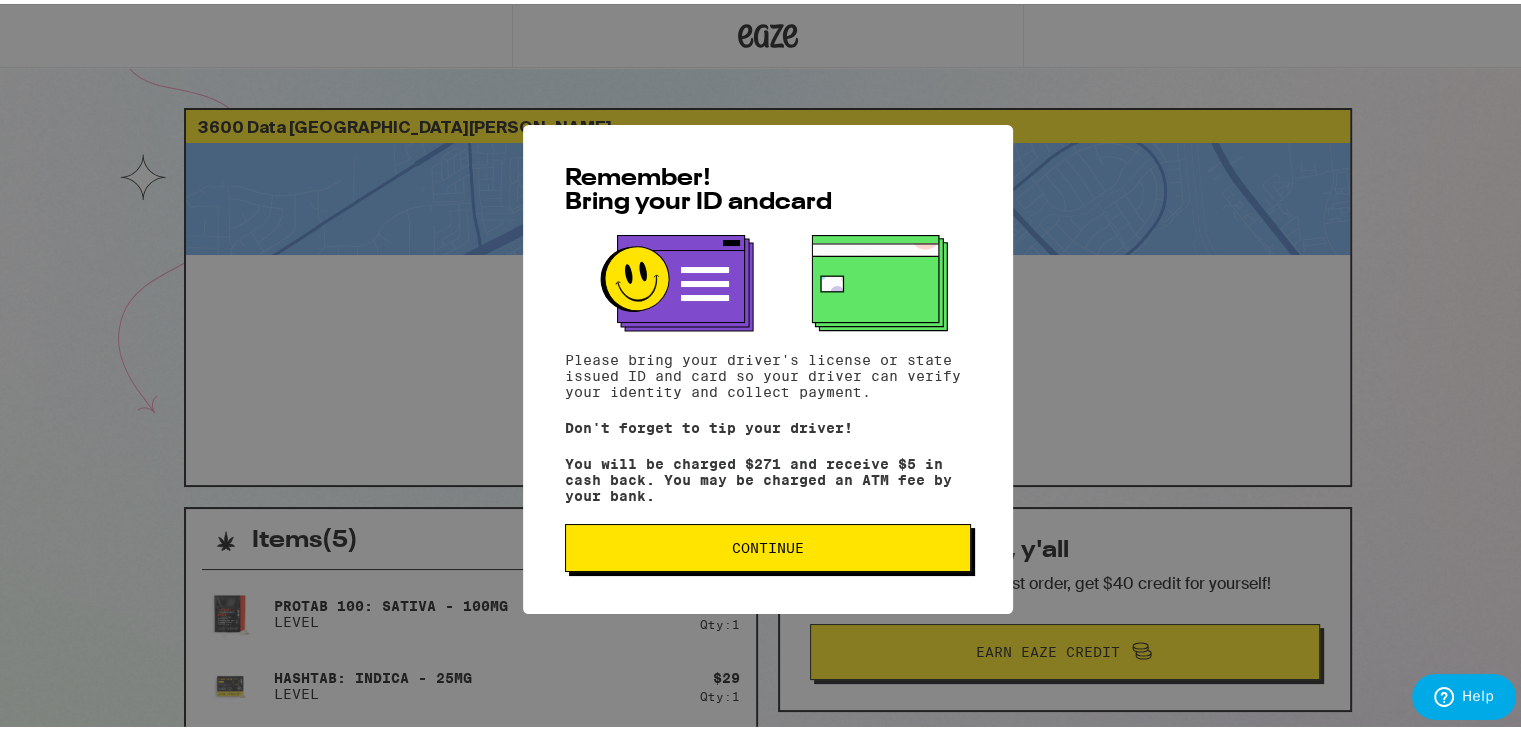 click on "Continue" at bounding box center (768, 544) 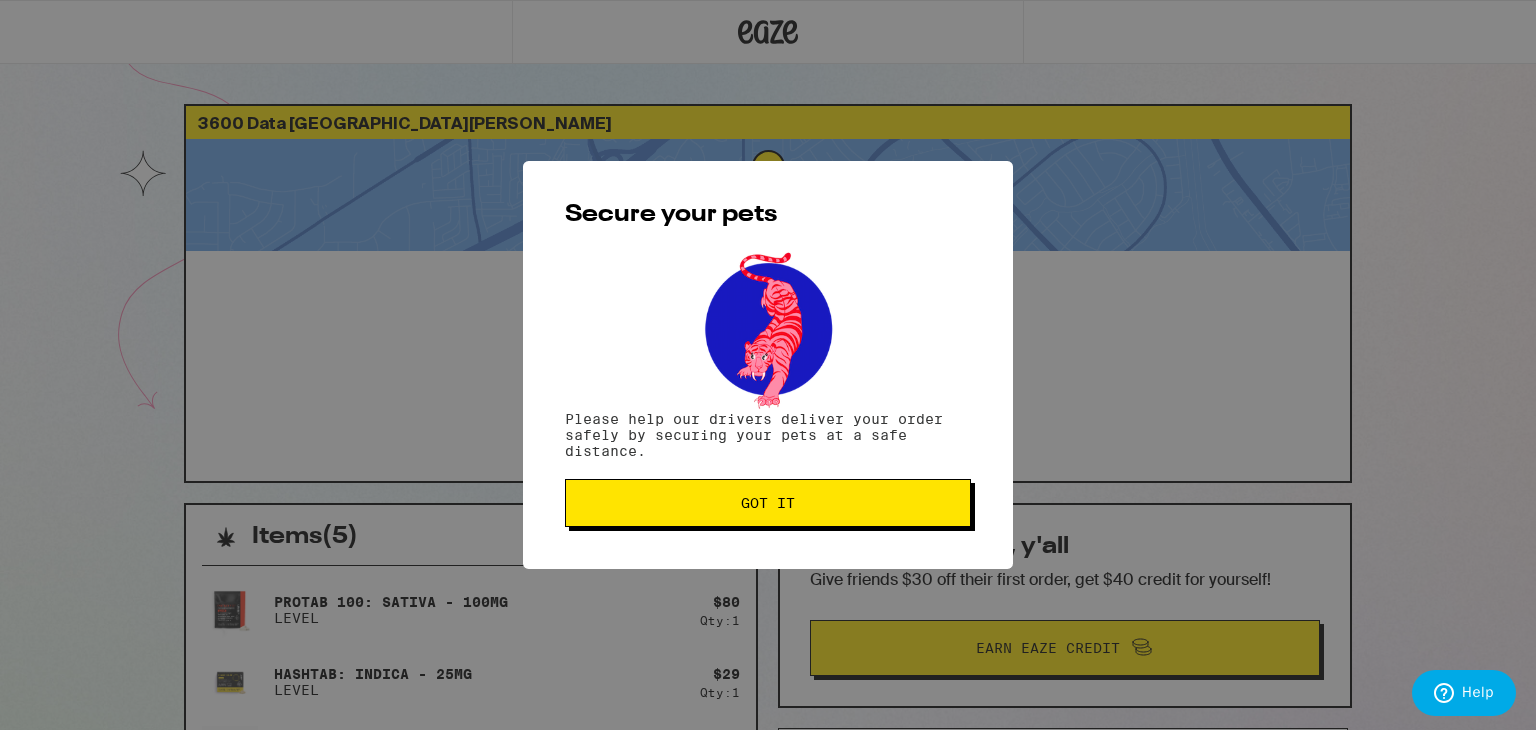 click on "Got it" at bounding box center [768, 503] 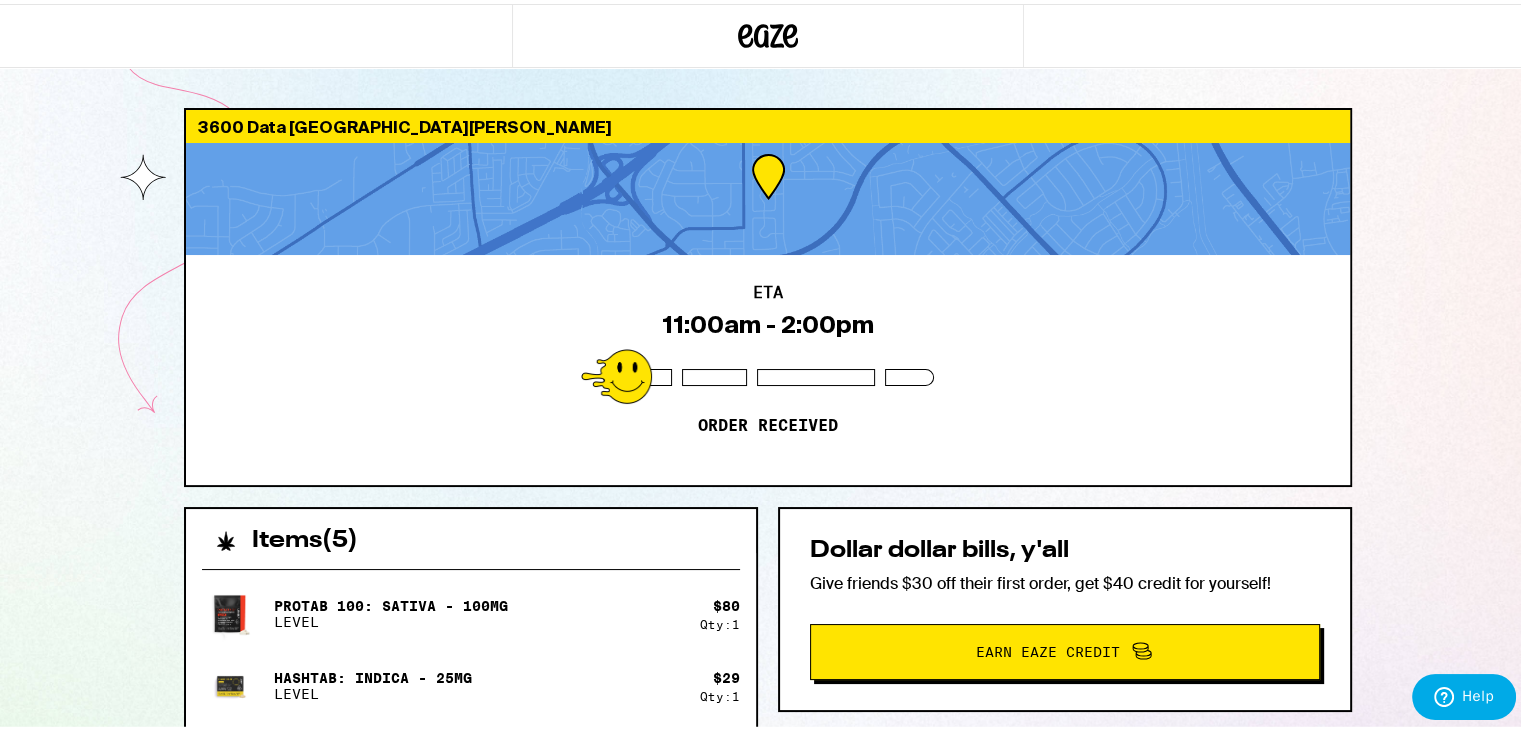 scroll, scrollTop: 0, scrollLeft: 0, axis: both 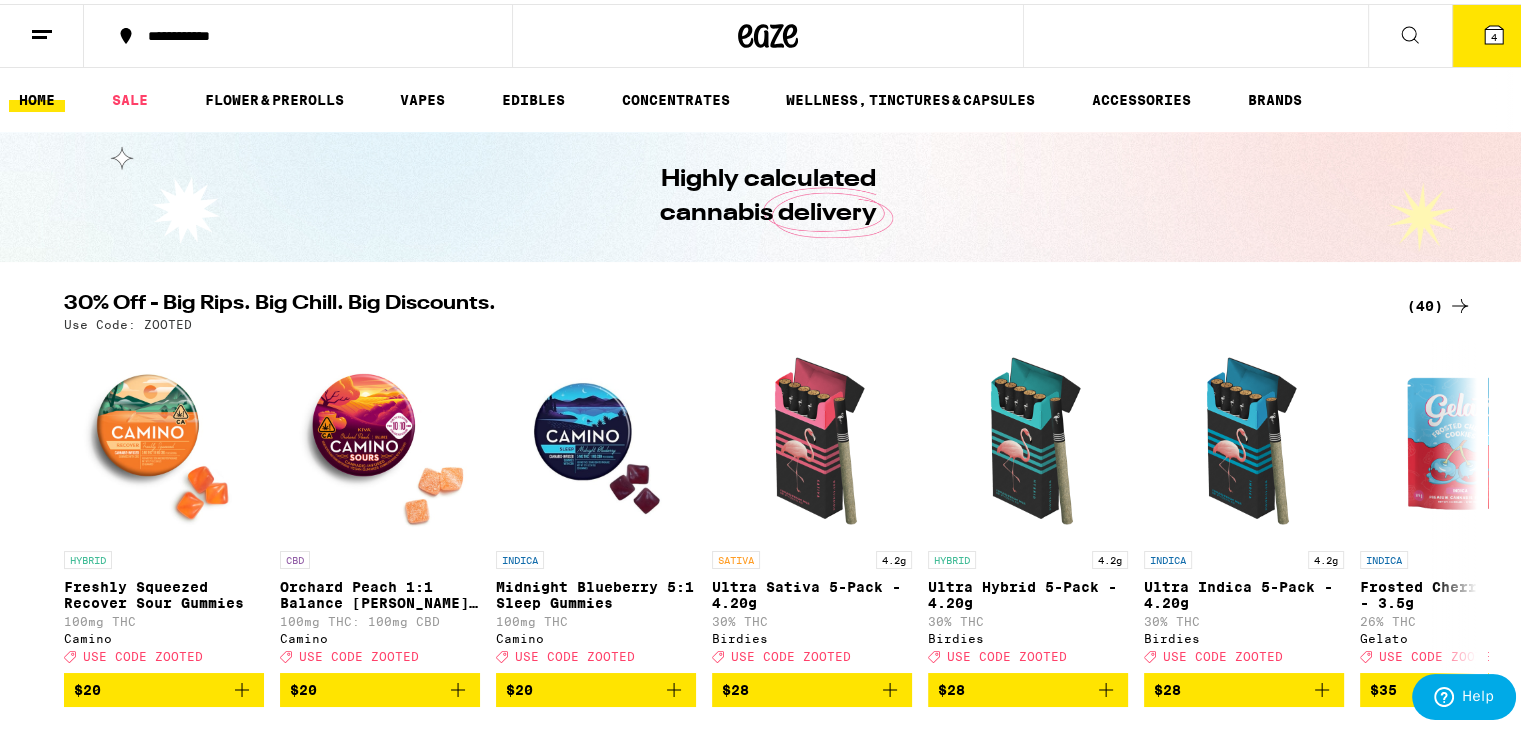 click 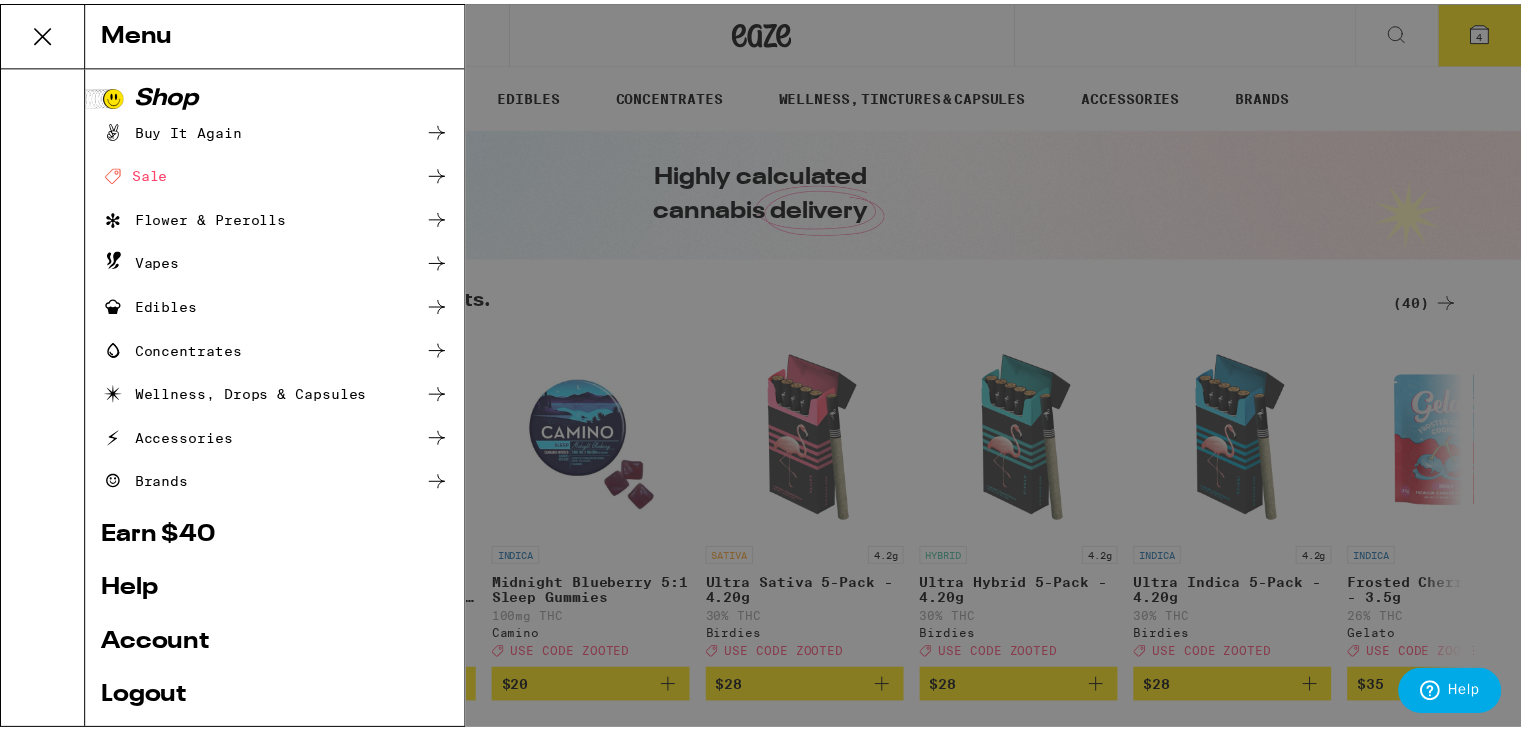 scroll, scrollTop: 0, scrollLeft: 0, axis: both 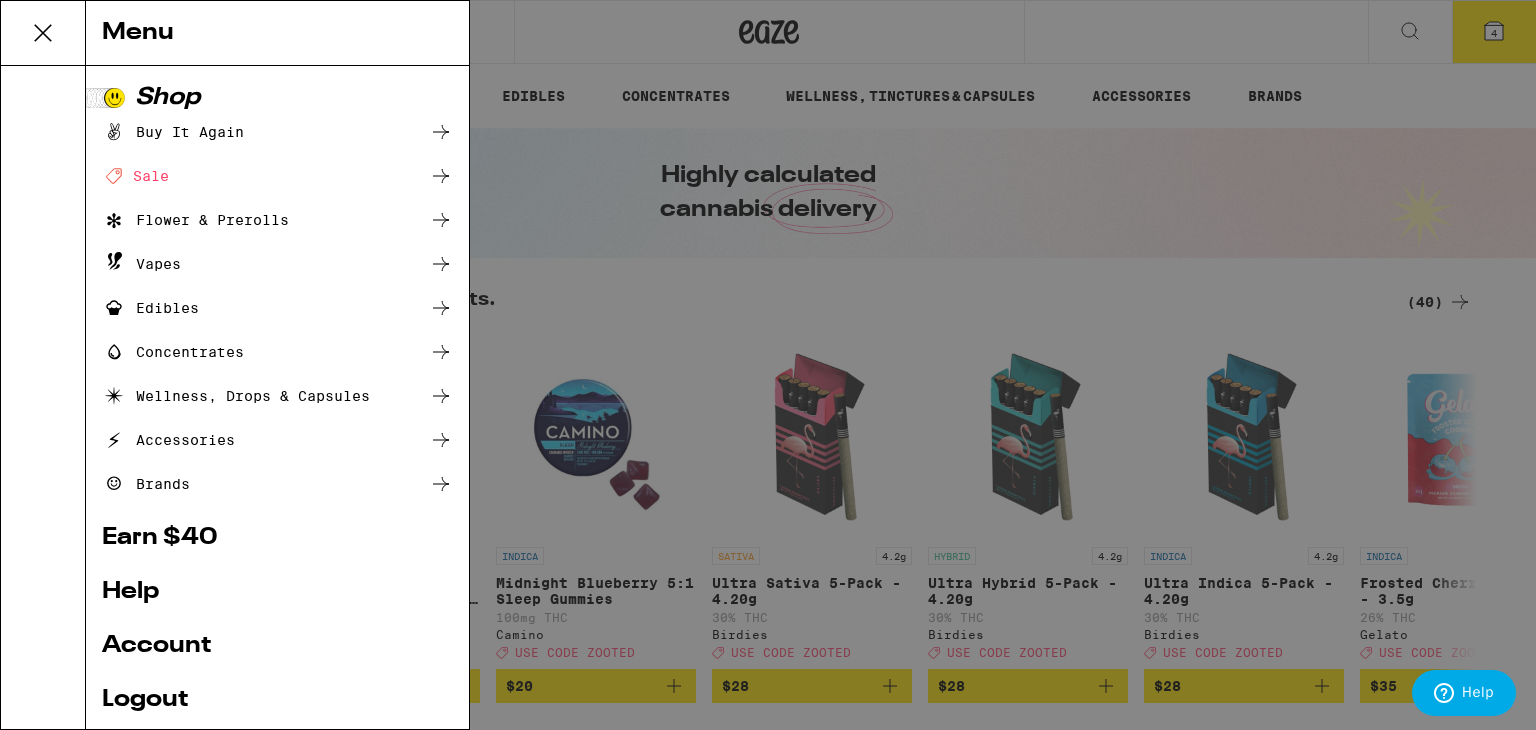 click at bounding box center (43, 33) 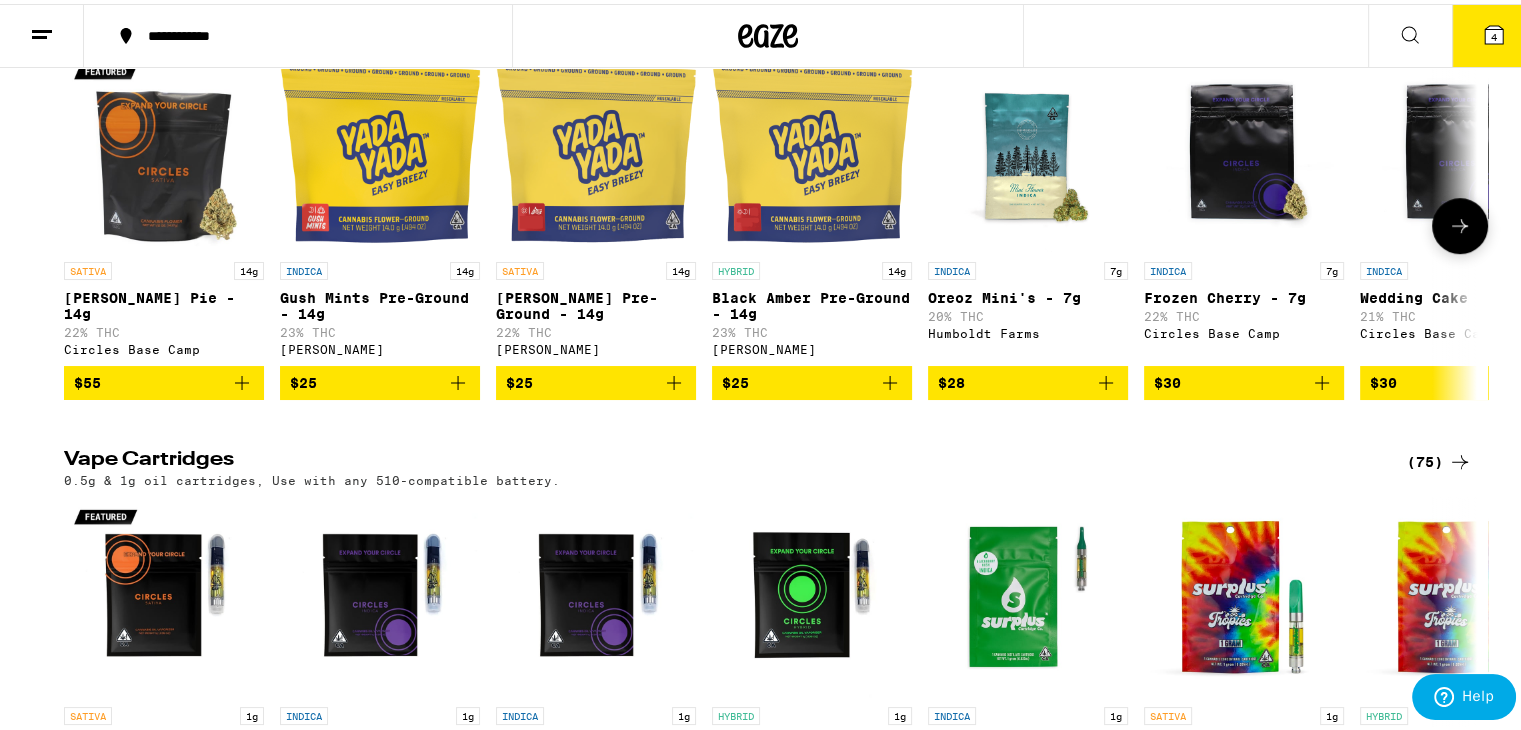 scroll, scrollTop: 600, scrollLeft: 0, axis: vertical 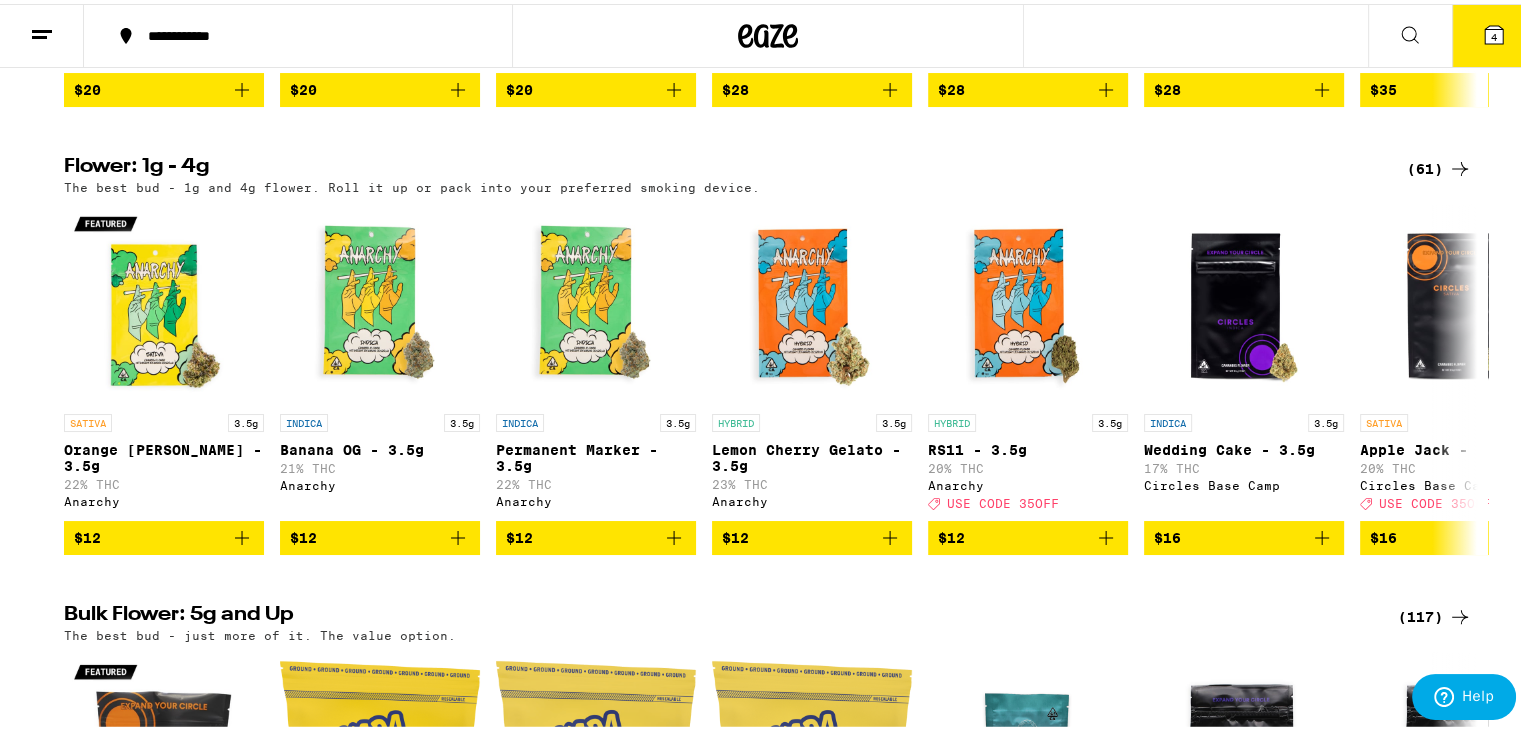 click on "4" at bounding box center [1494, 32] 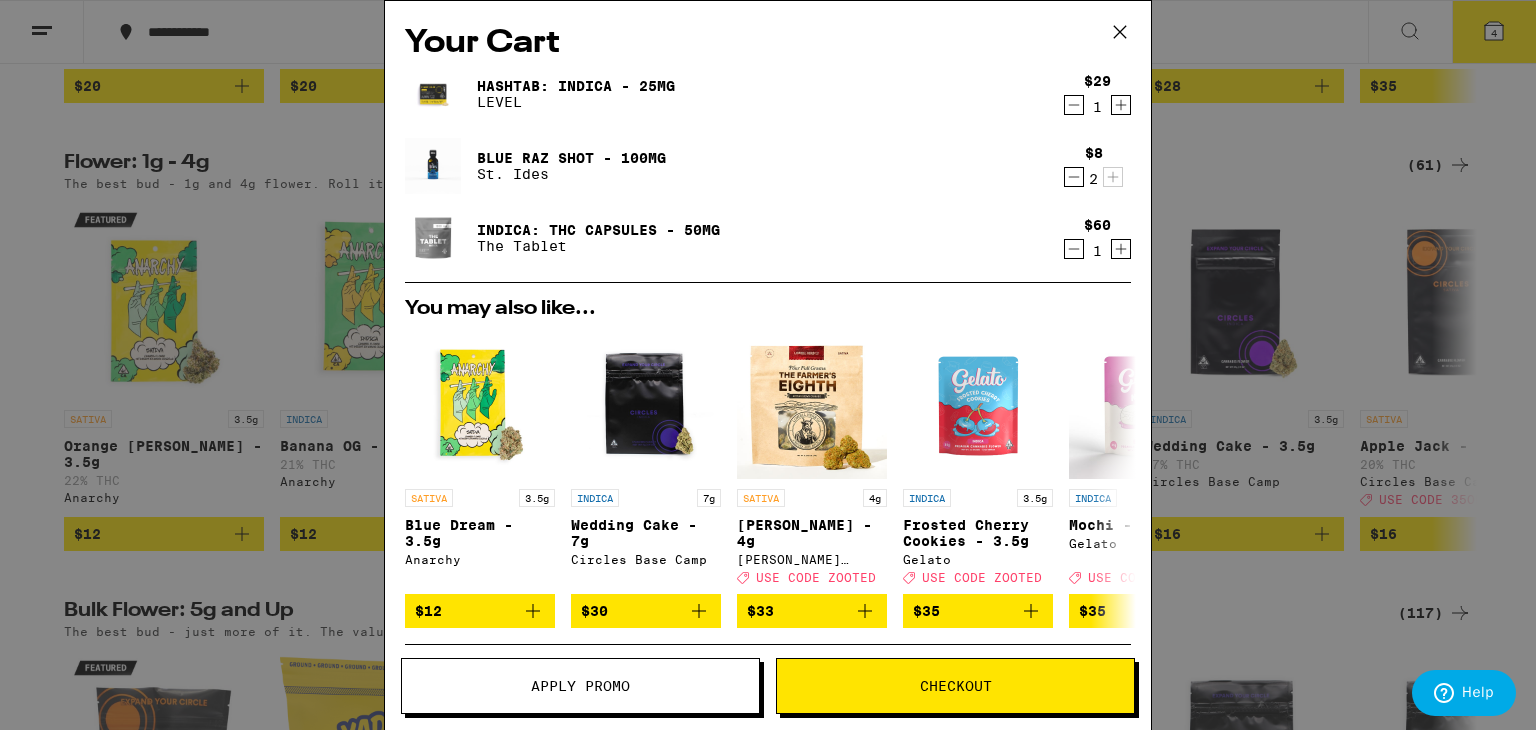 click 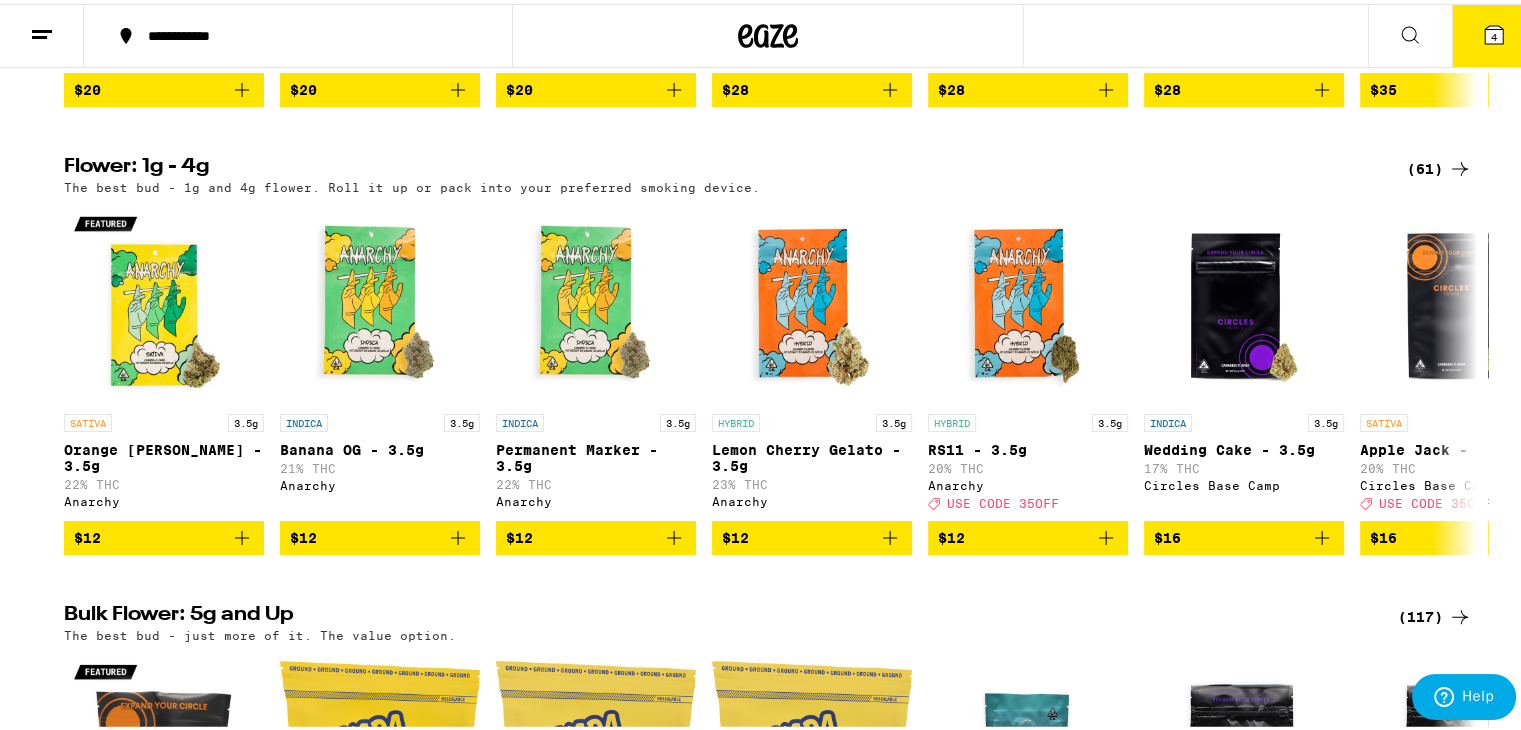 scroll, scrollTop: 0, scrollLeft: 0, axis: both 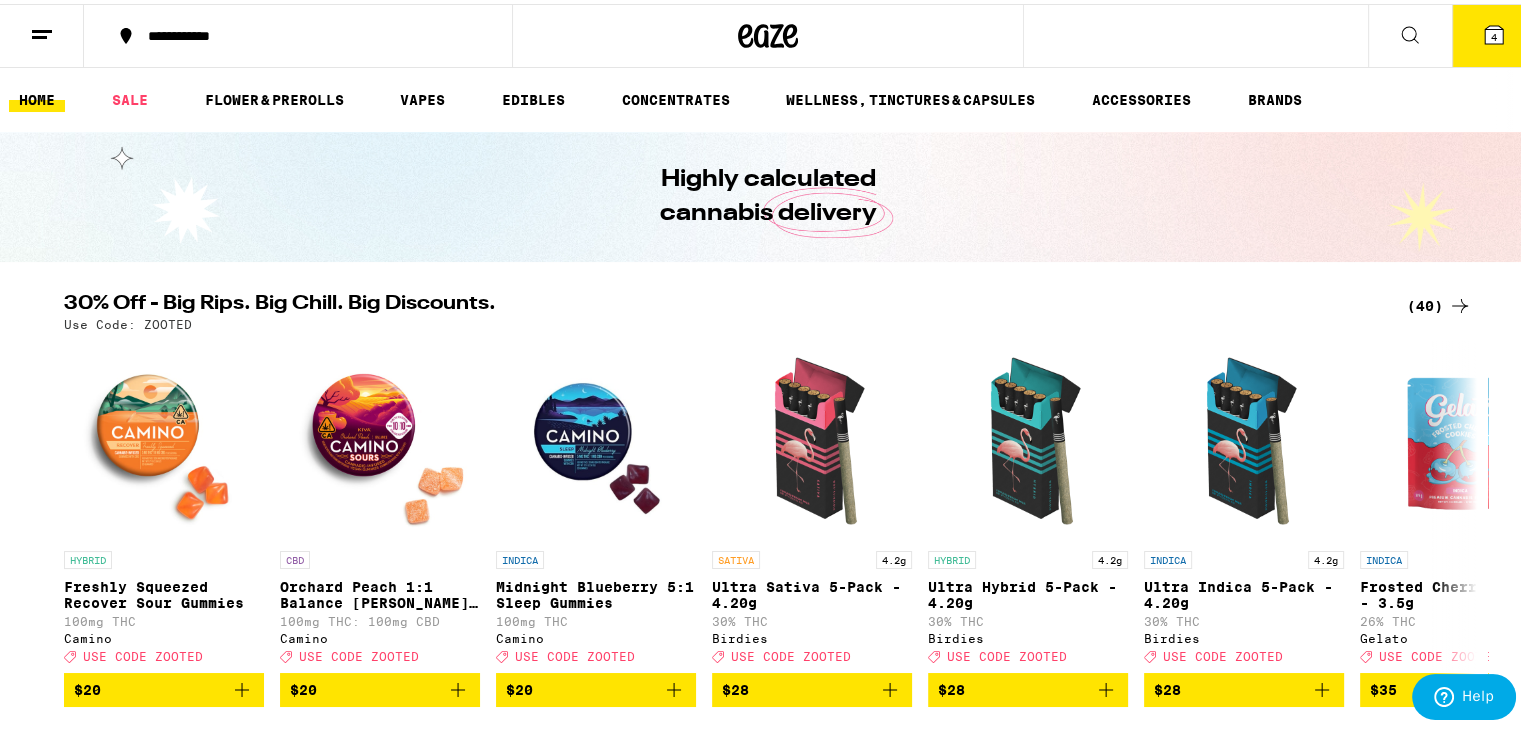 click 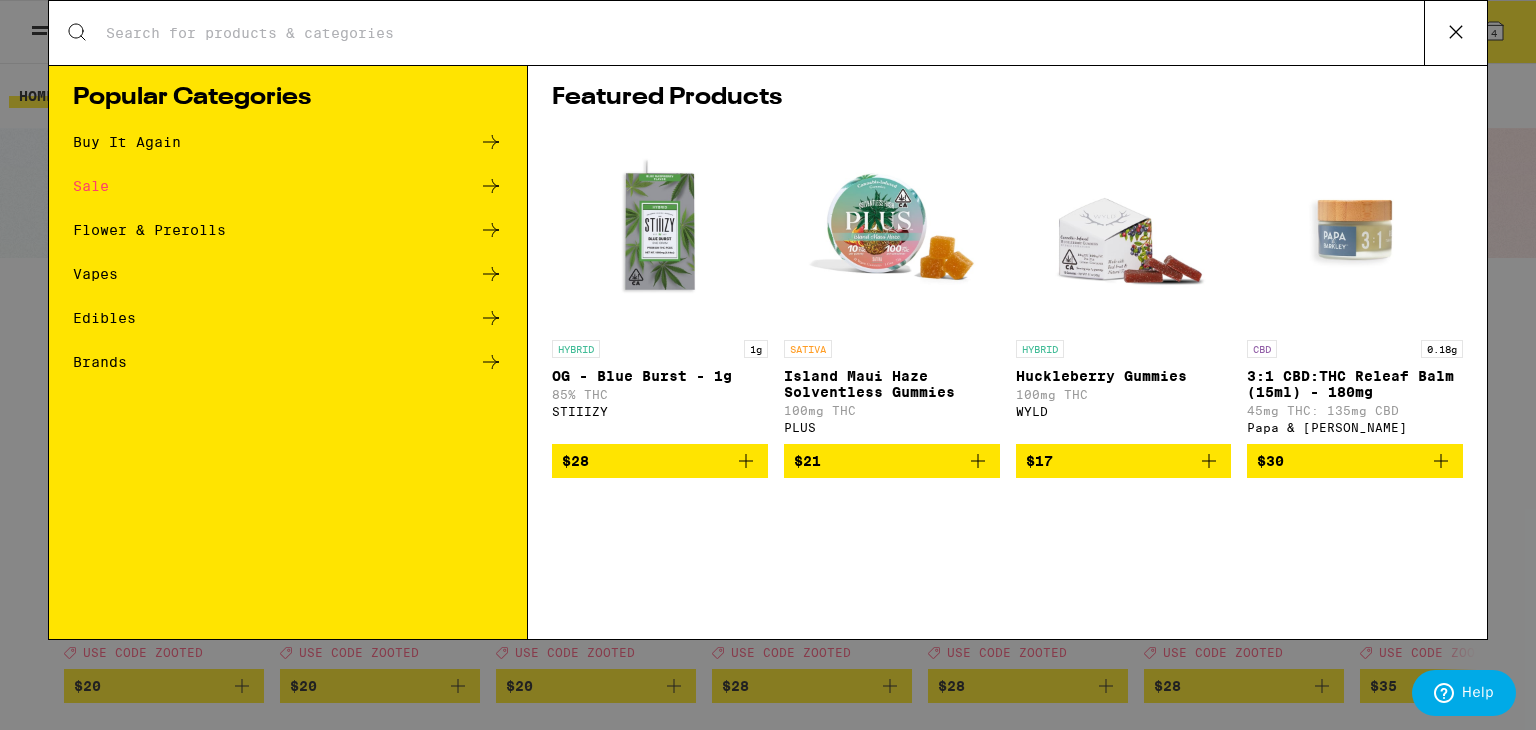 click 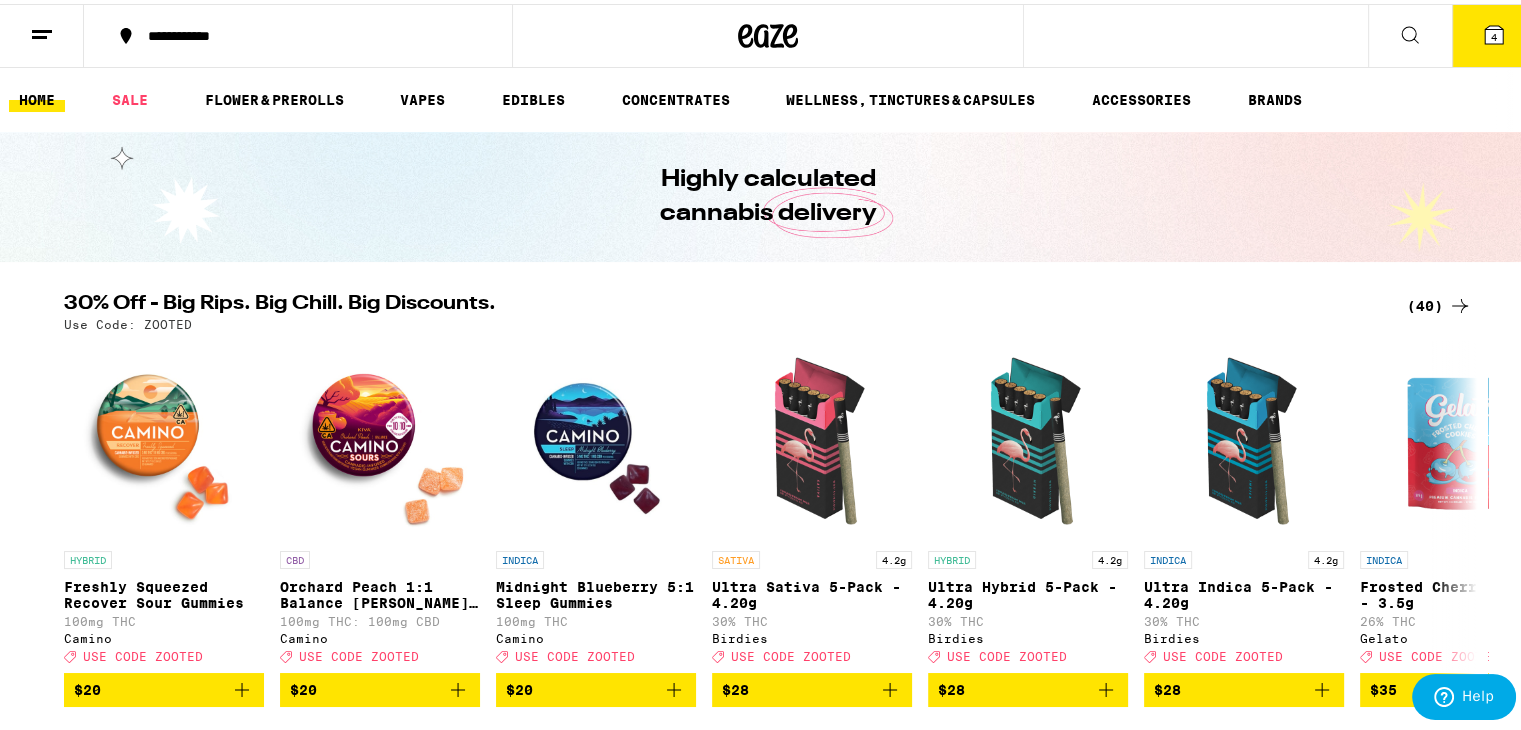 click 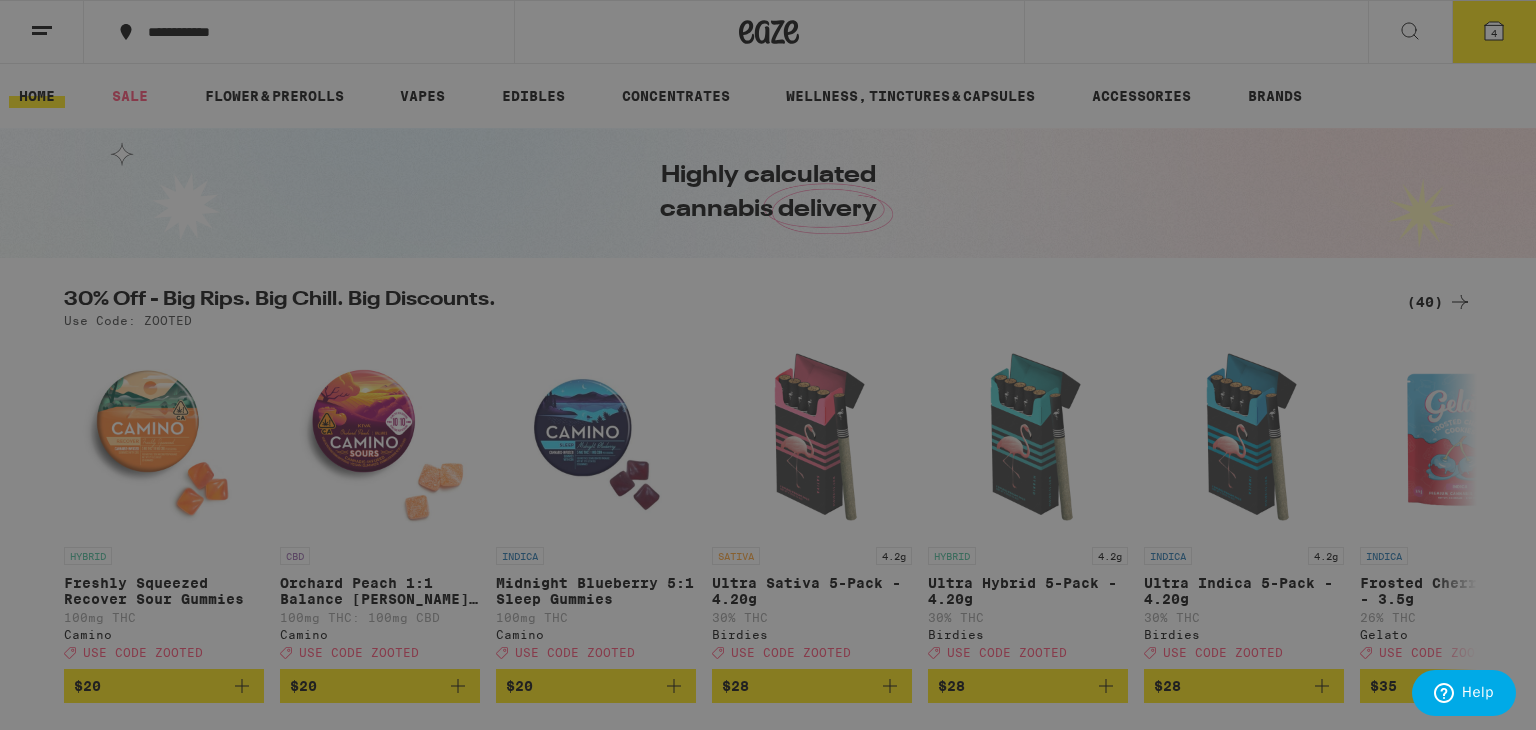 click on "Account" at bounding box center (277, 646) 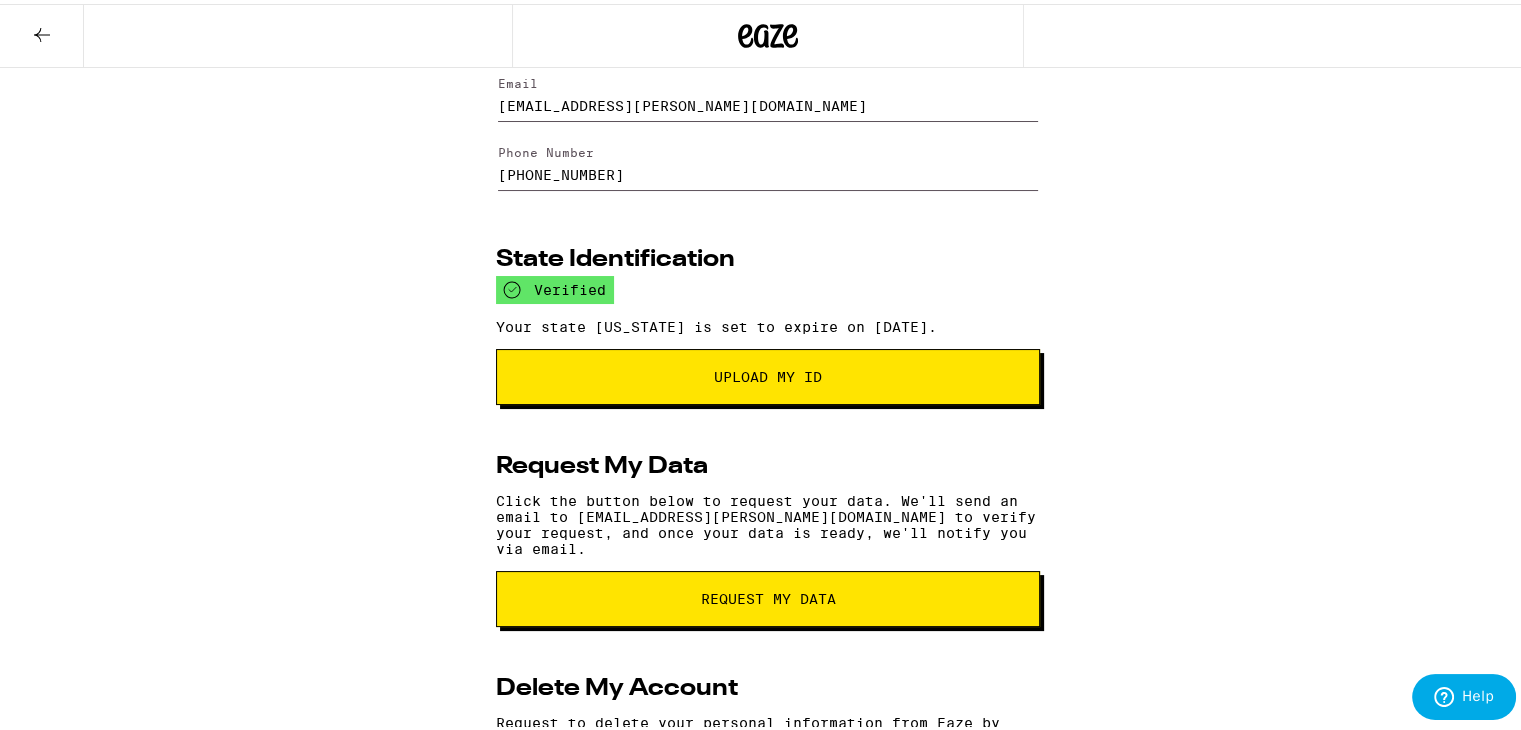 scroll, scrollTop: 0, scrollLeft: 0, axis: both 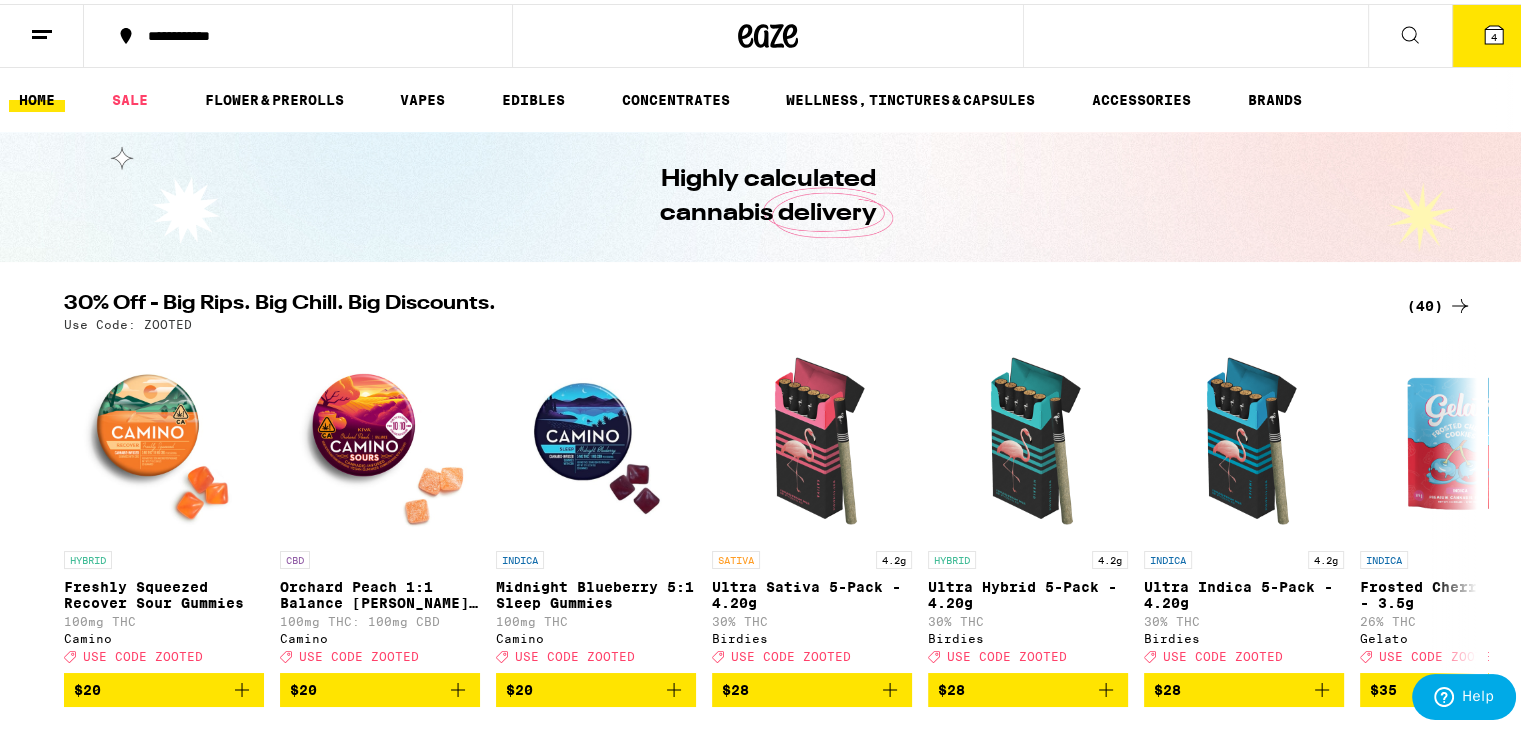 click on "4" at bounding box center (1494, 32) 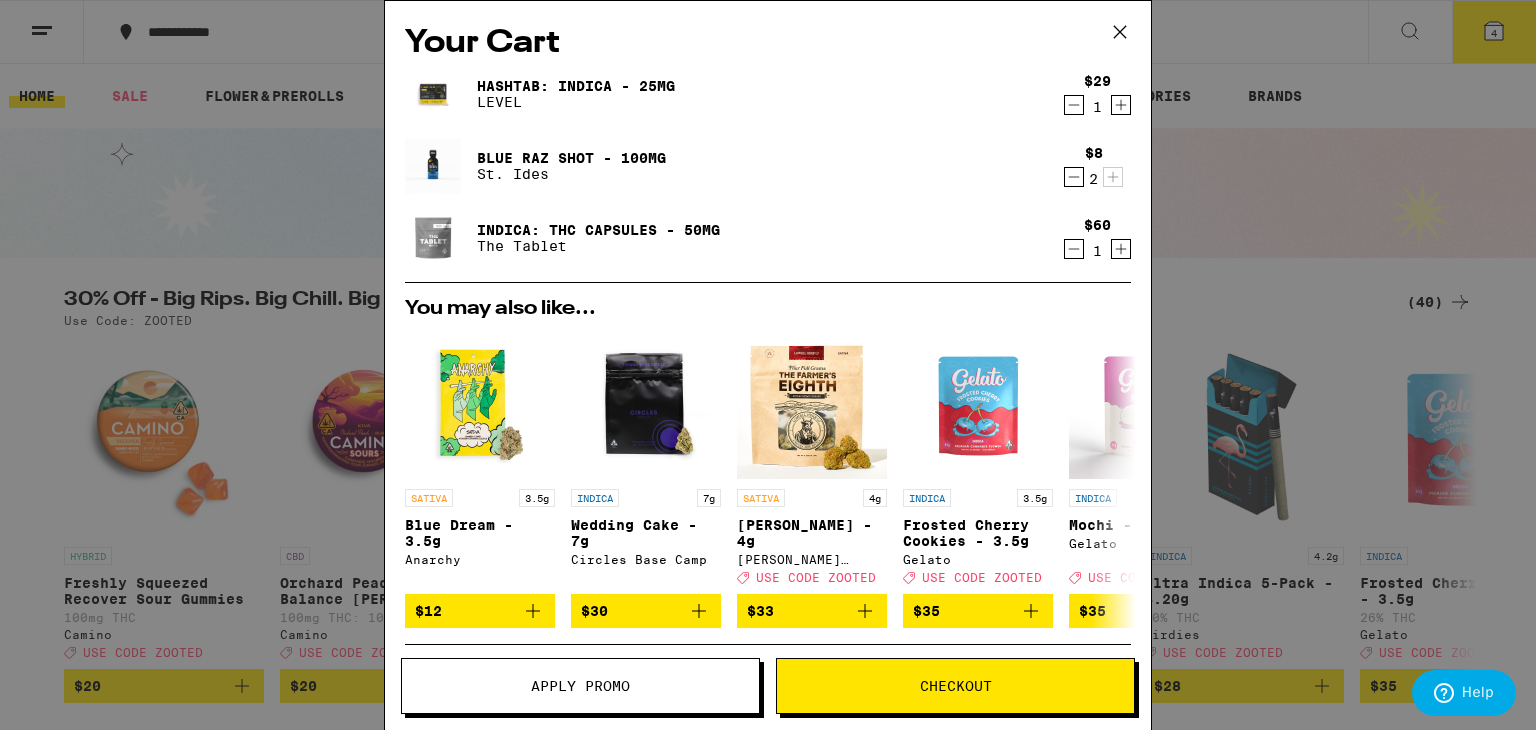 click 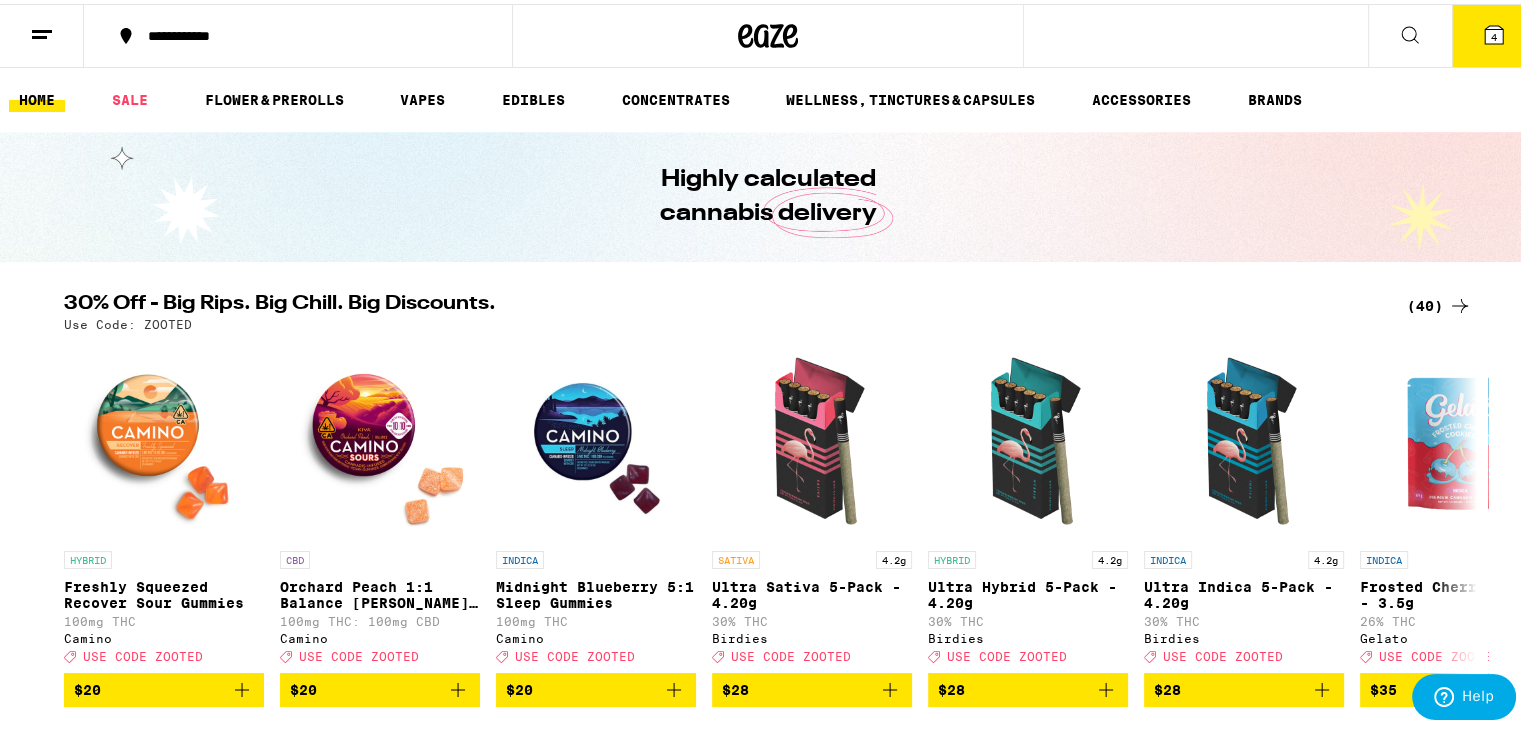 scroll, scrollTop: 0, scrollLeft: 0, axis: both 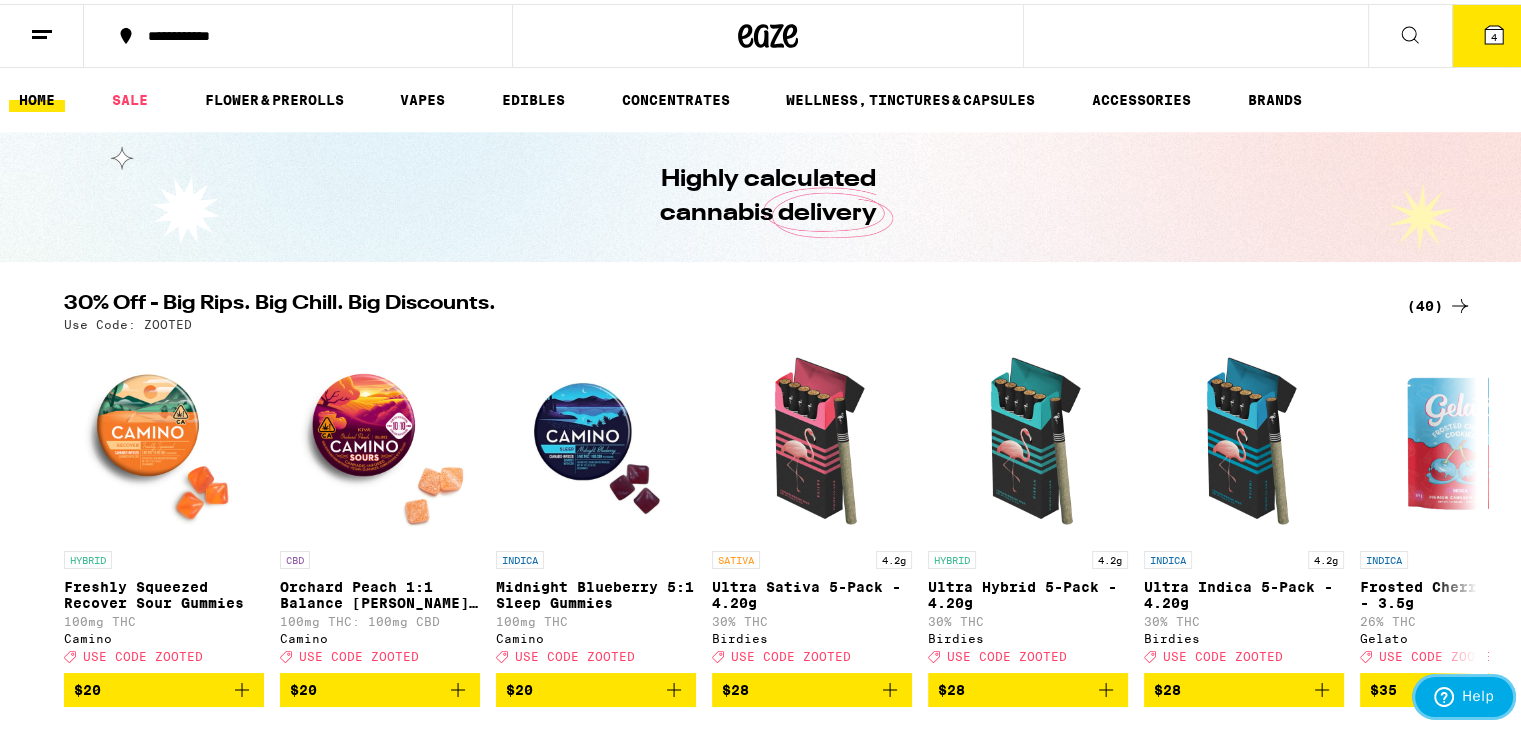 click on "Help" at bounding box center (1464, 696) 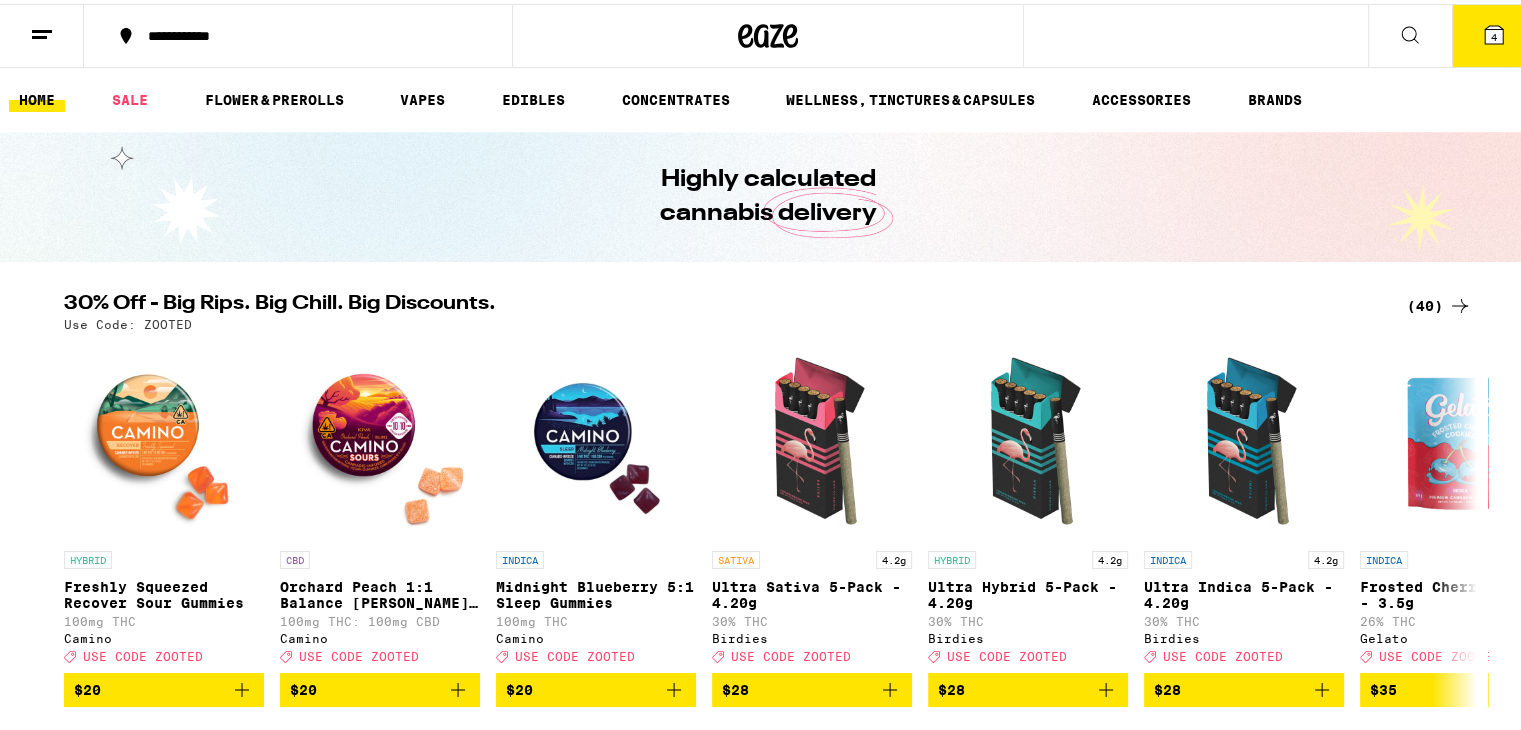 scroll, scrollTop: 0, scrollLeft: 0, axis: both 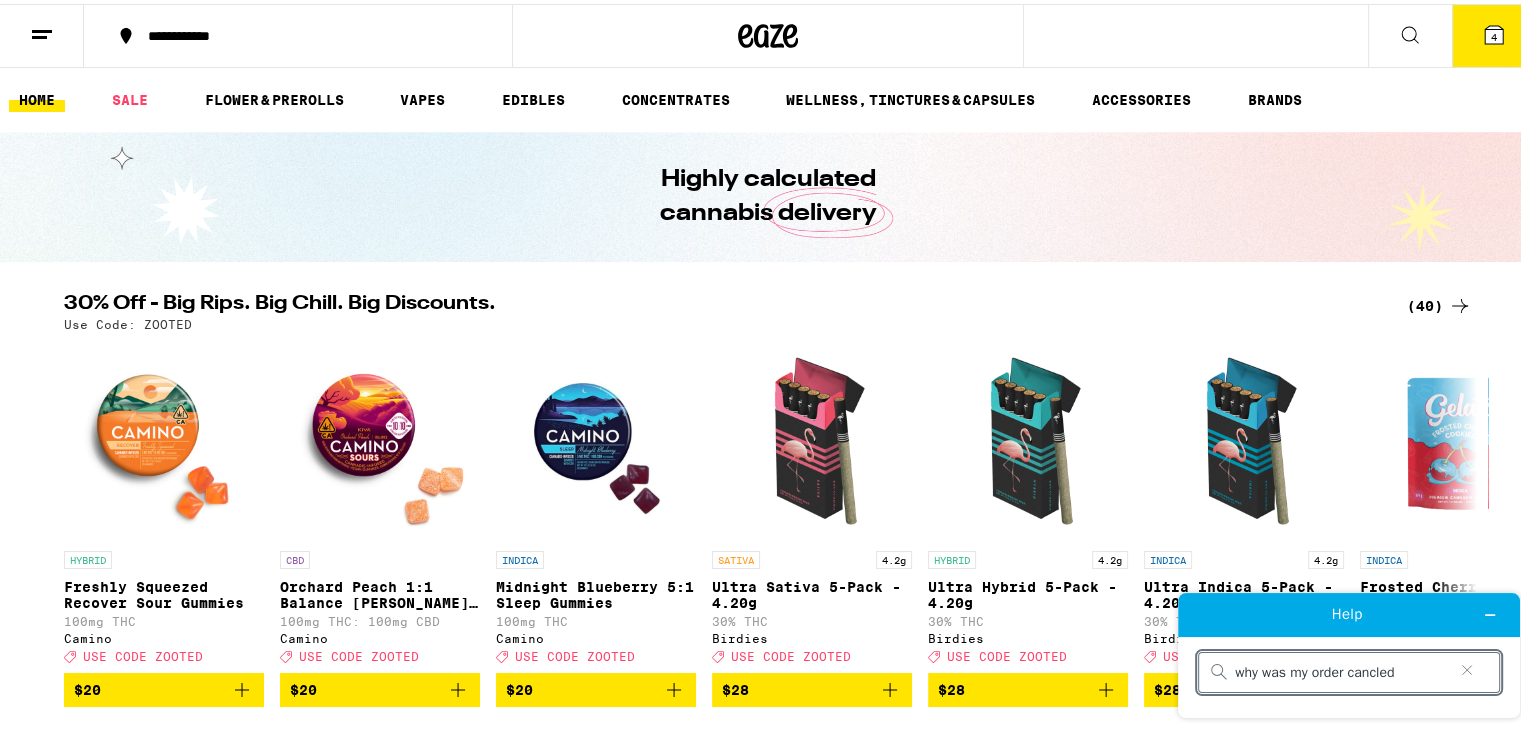 type on "why was my order canceled" 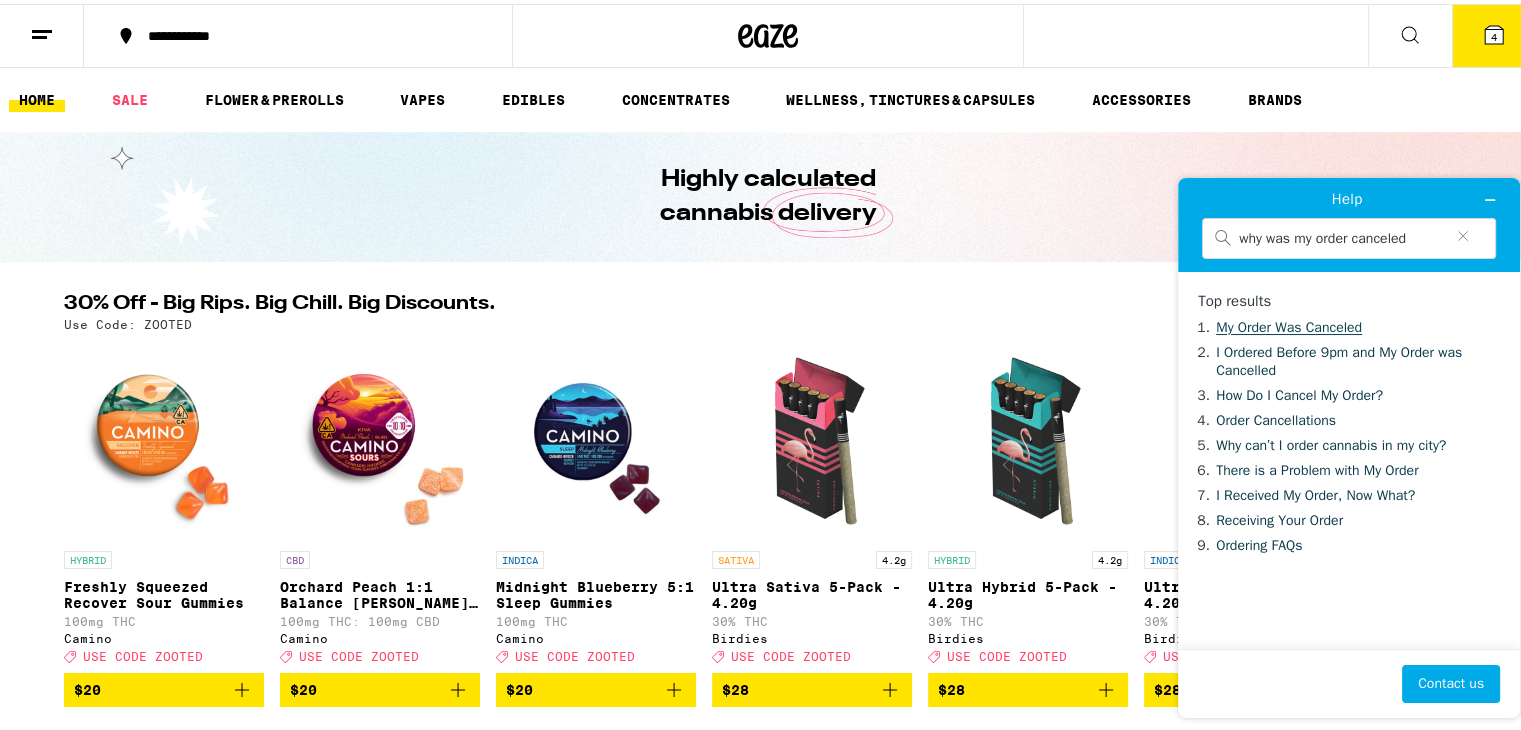 click on "My Order Was Canceled" at bounding box center (1289, 326) 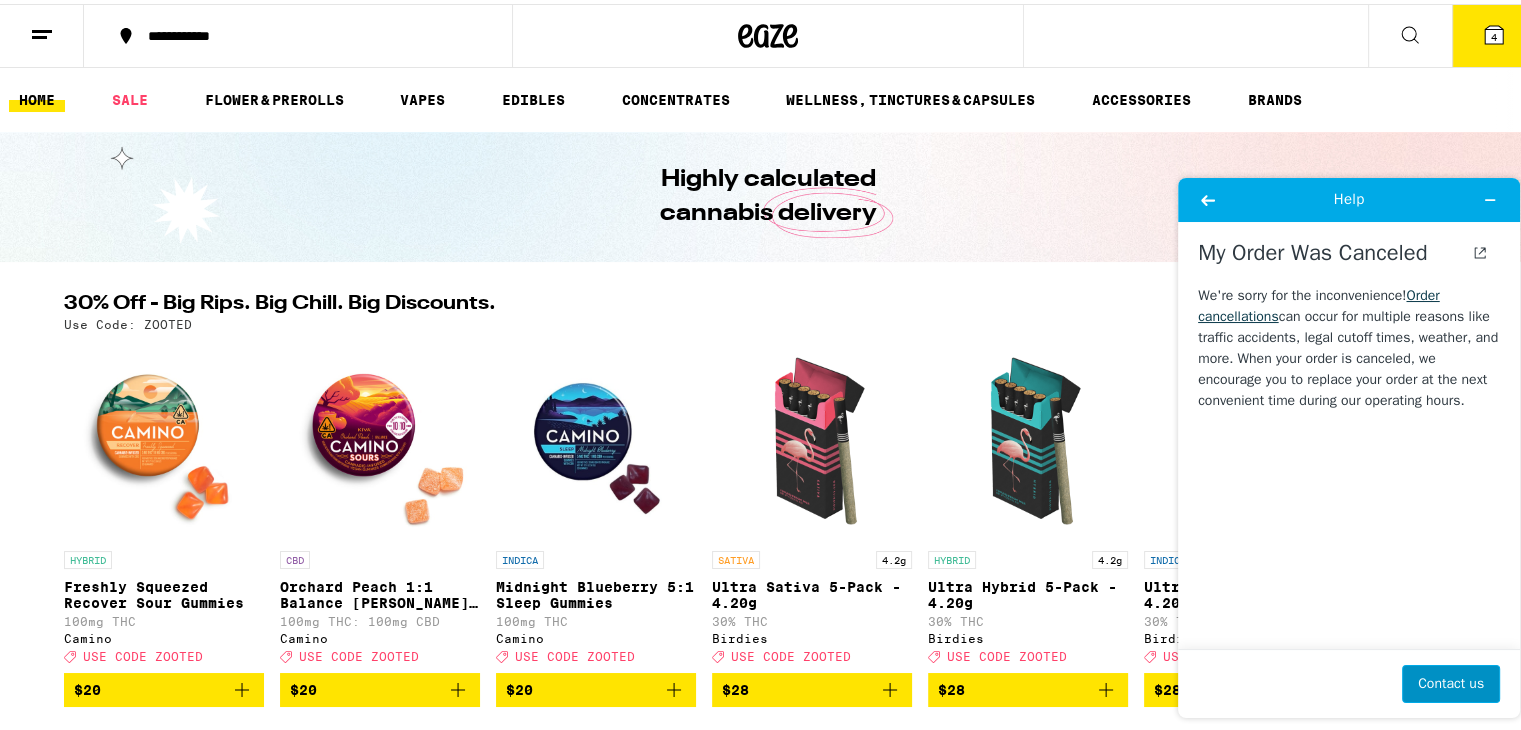 click on "Contact us" at bounding box center (1451, 683) 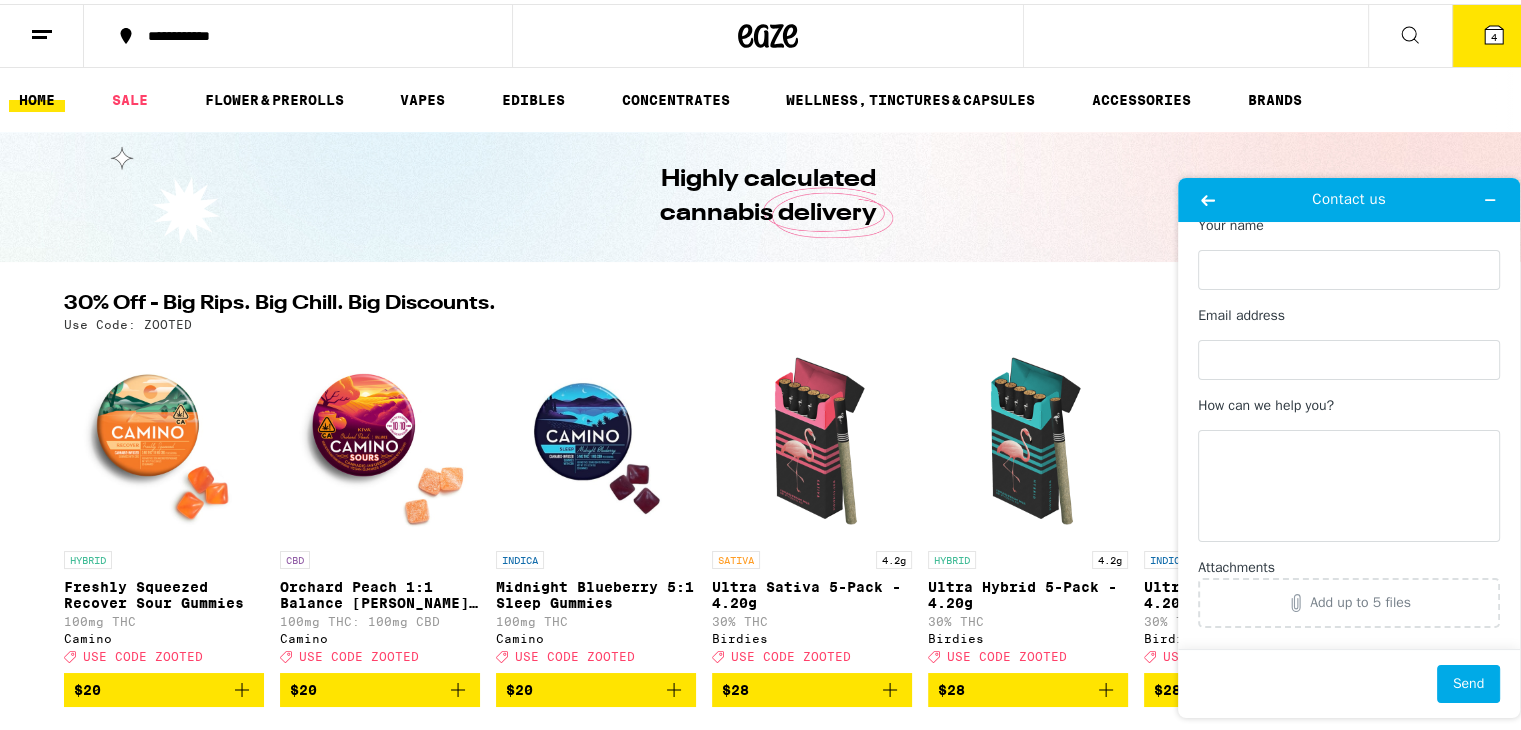 scroll, scrollTop: 39, scrollLeft: 0, axis: vertical 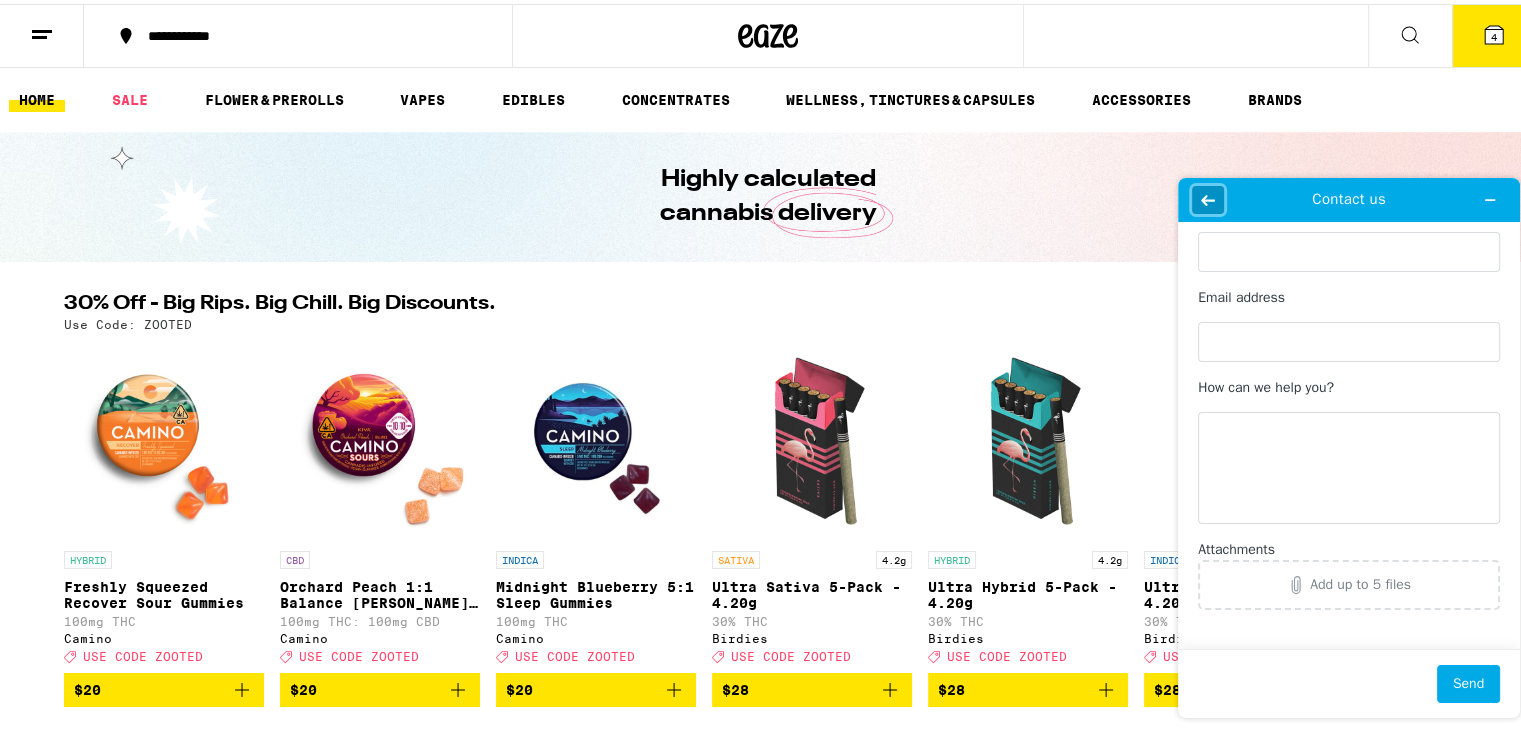 click 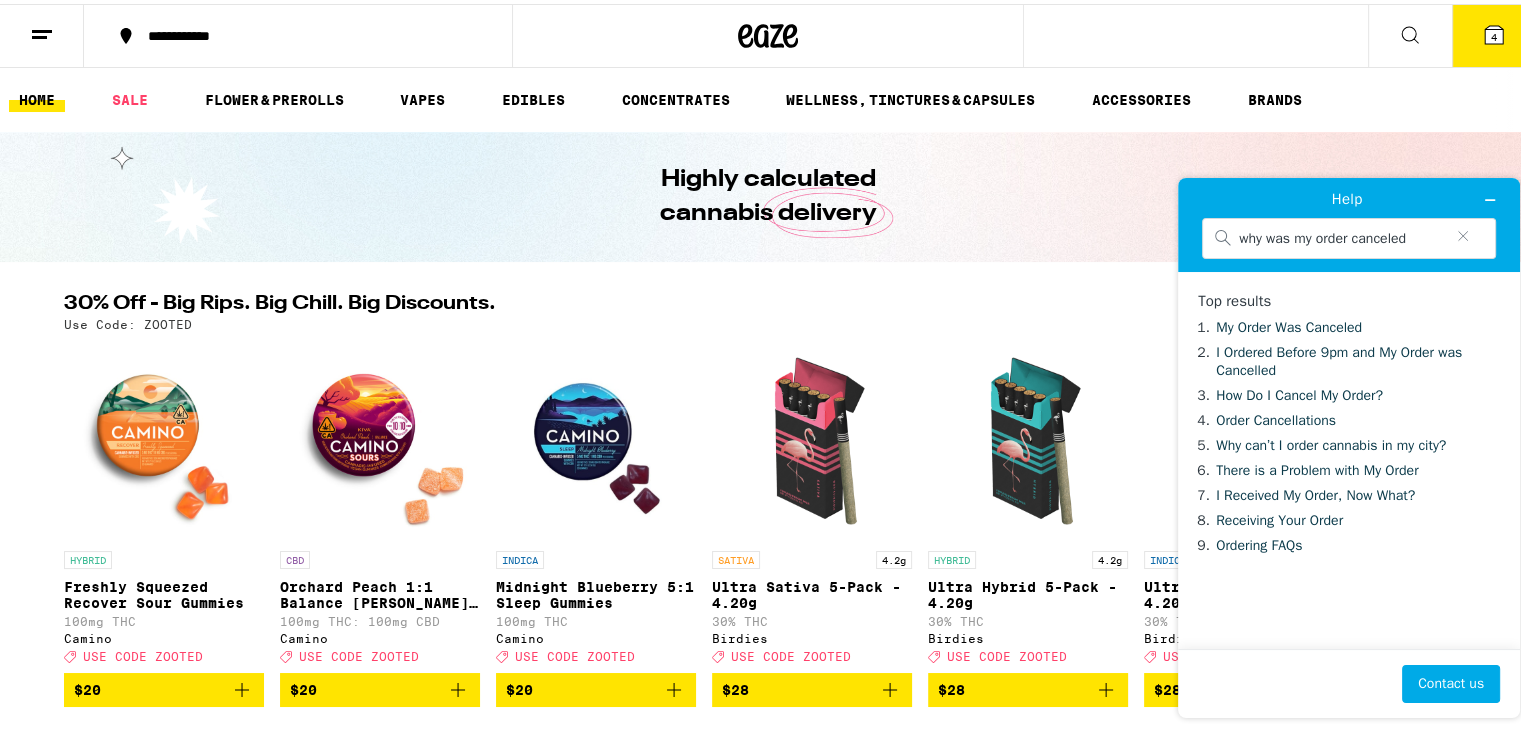 click on "Help" at bounding box center [1349, 199] 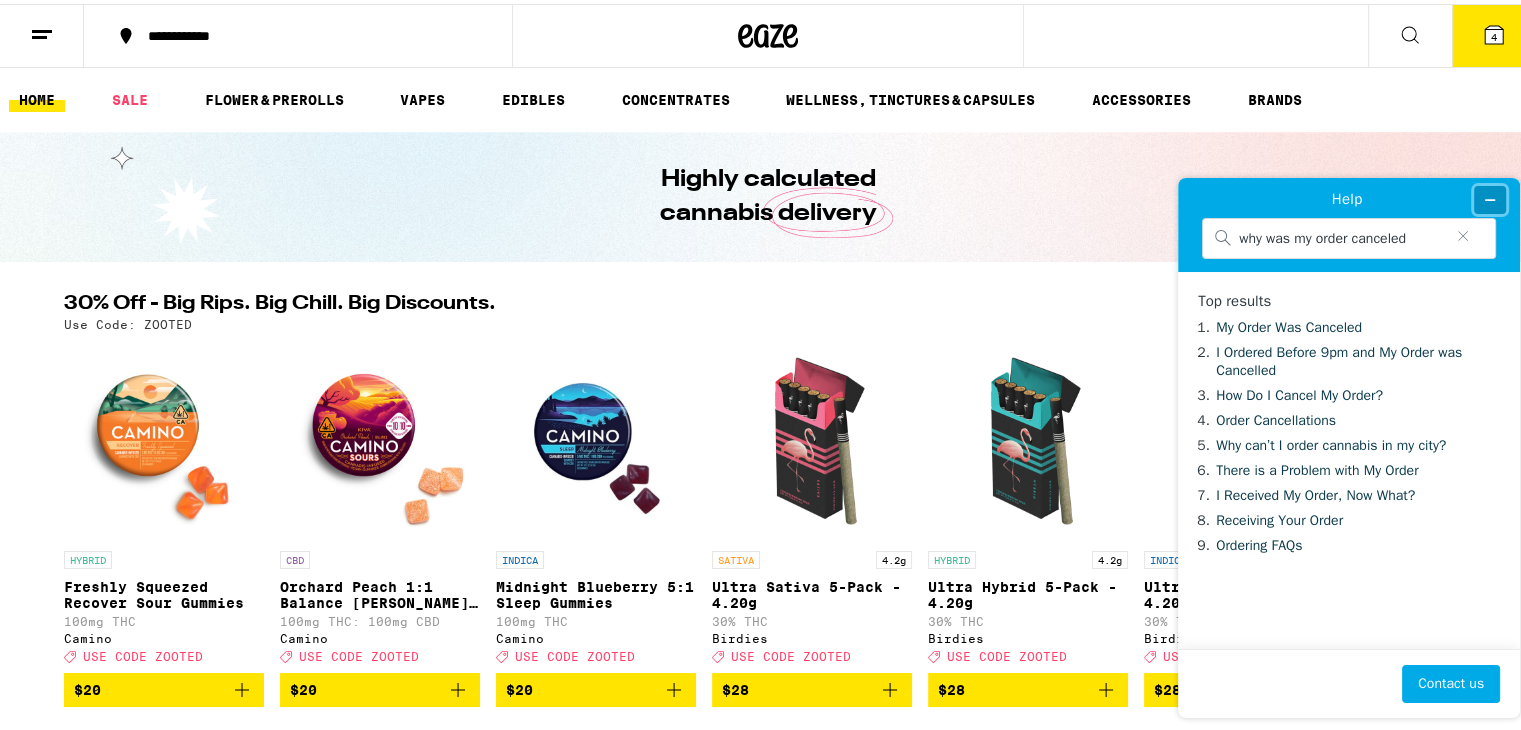 click at bounding box center [1490, 199] 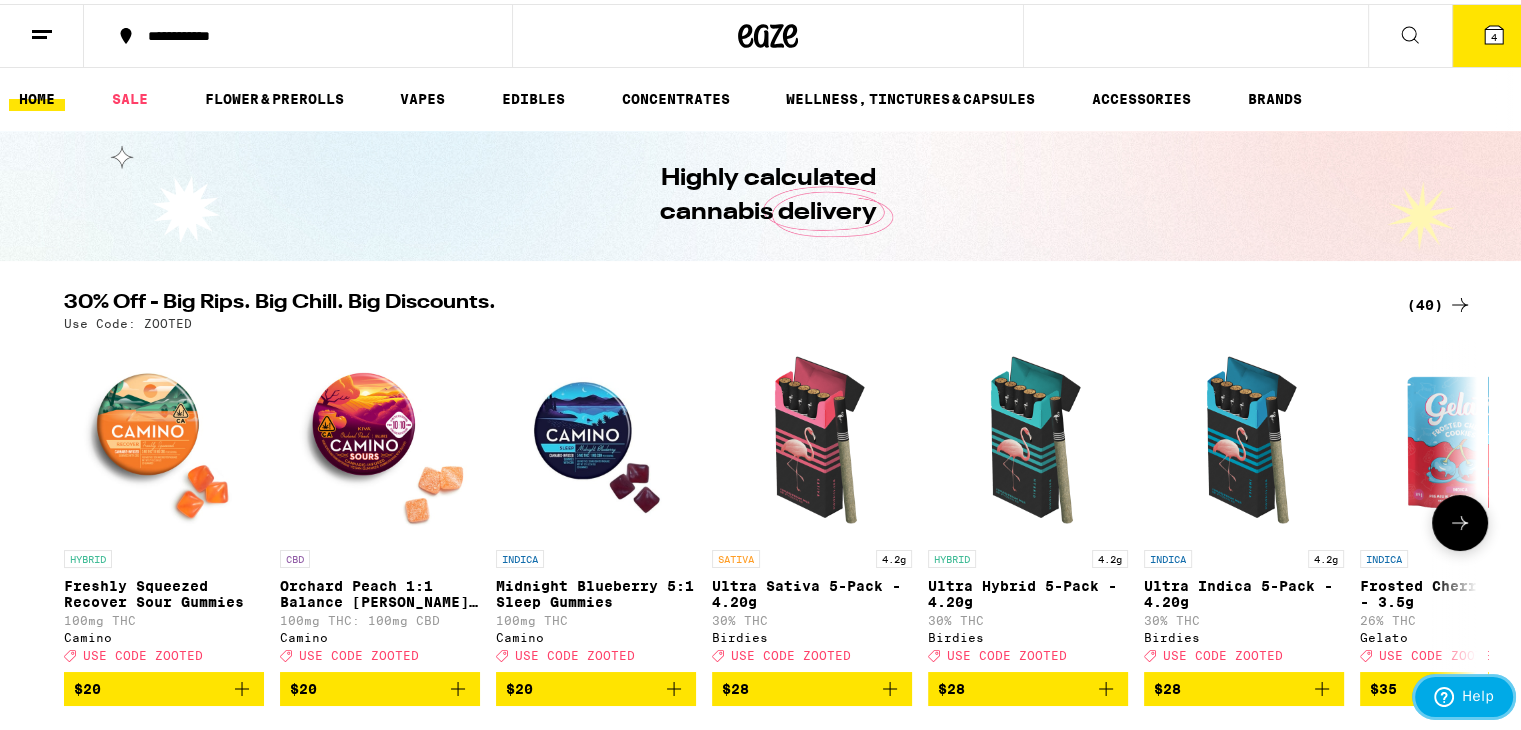scroll, scrollTop: 0, scrollLeft: 0, axis: both 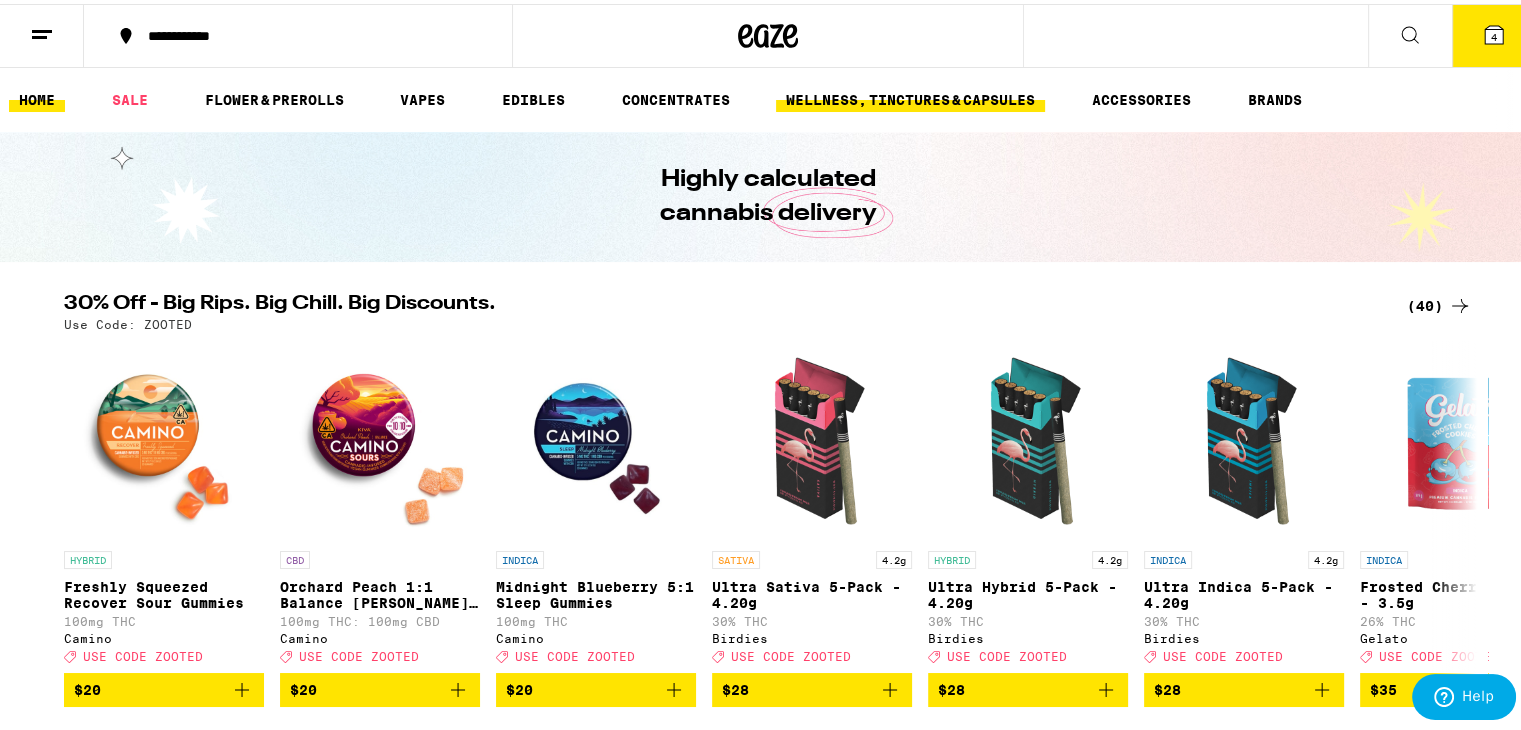 click on "WELLNESS, TINCTURES & CAPSULES" at bounding box center (910, 96) 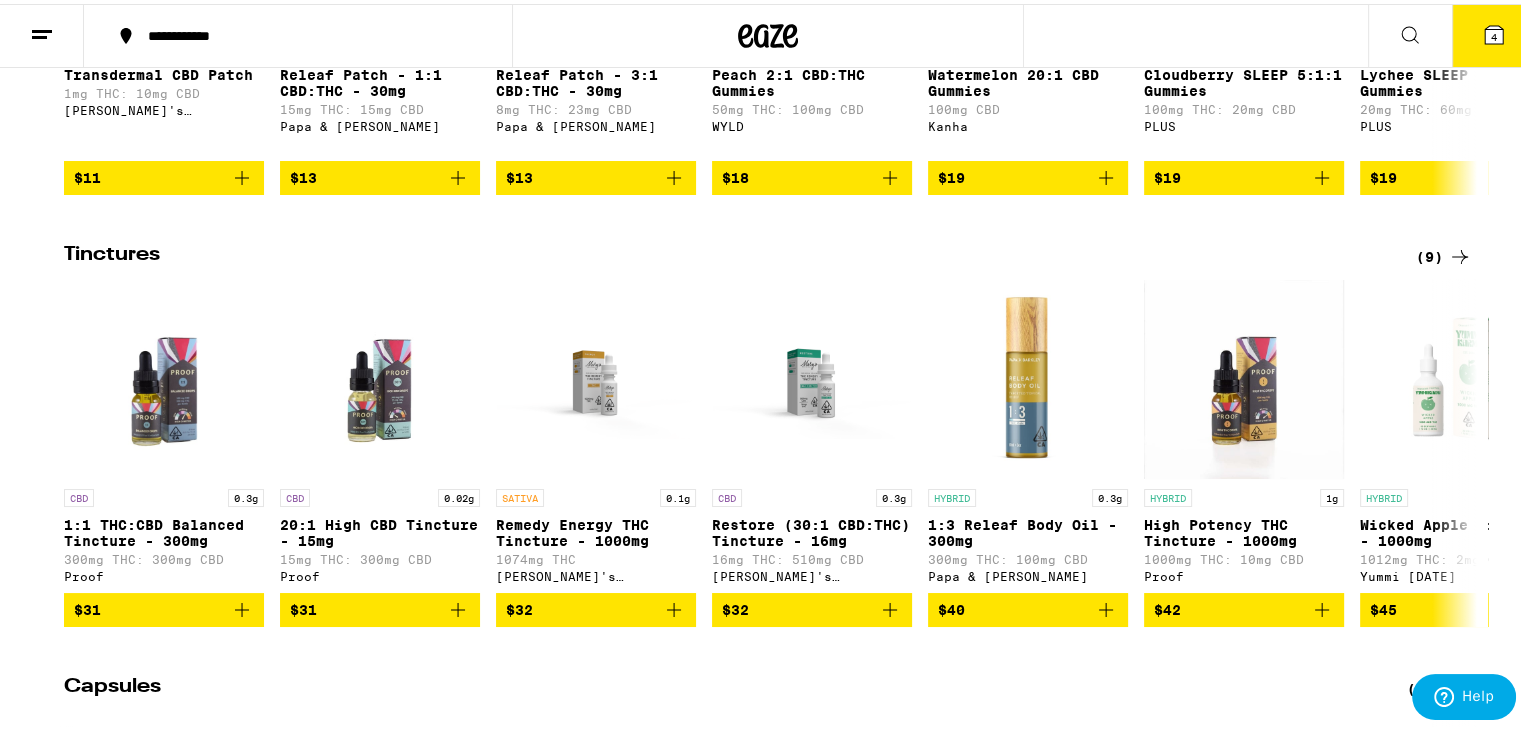scroll, scrollTop: 300, scrollLeft: 0, axis: vertical 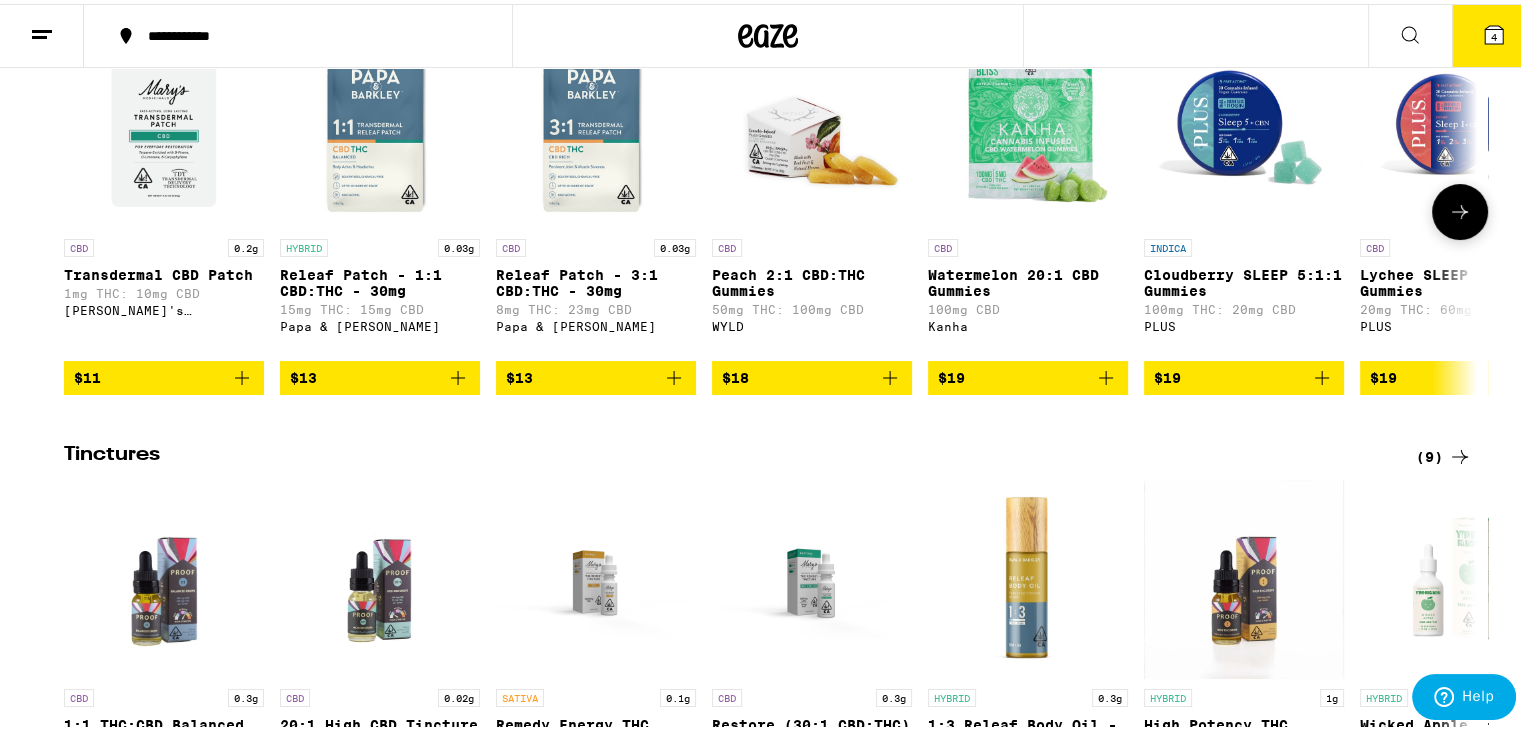 click at bounding box center (1460, 208) 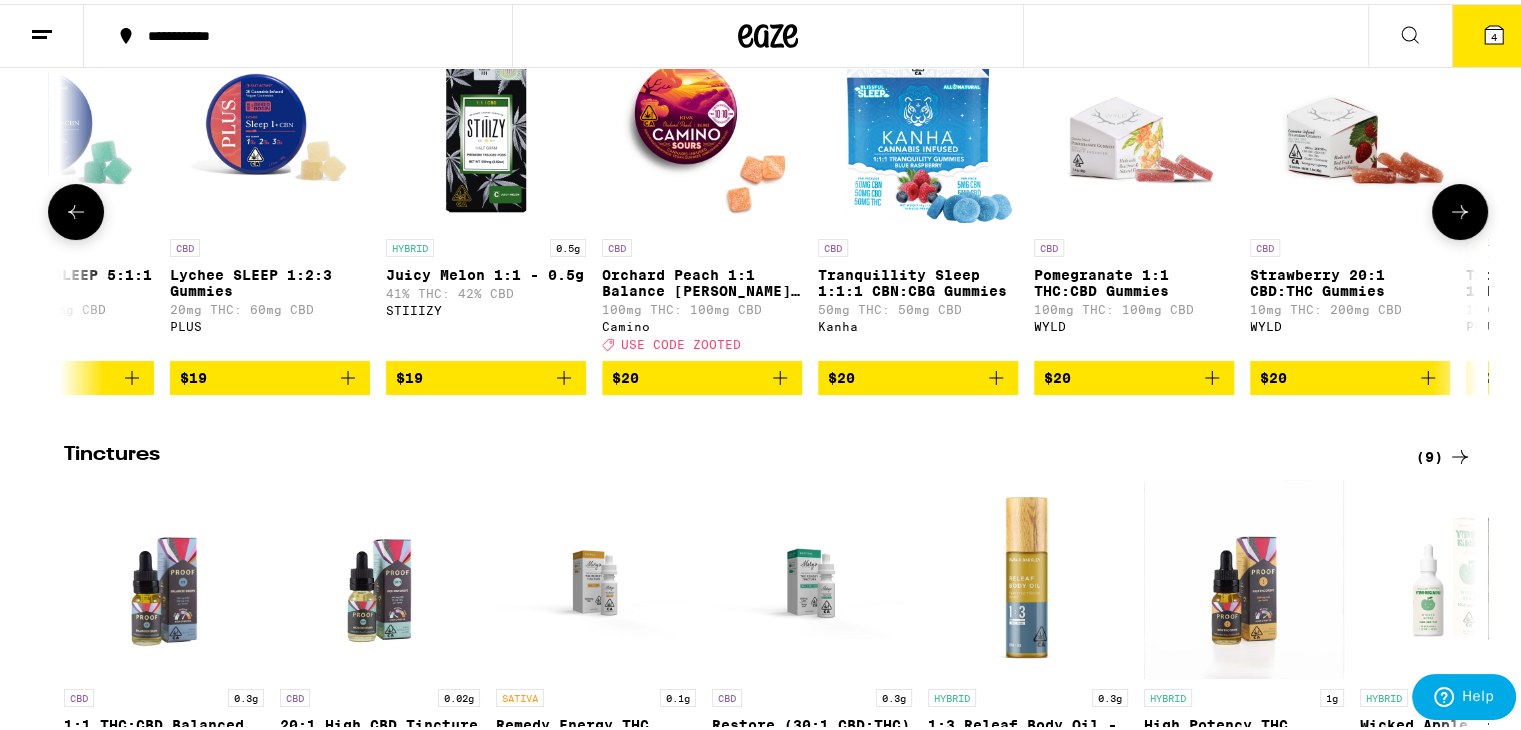 click at bounding box center [1460, 208] 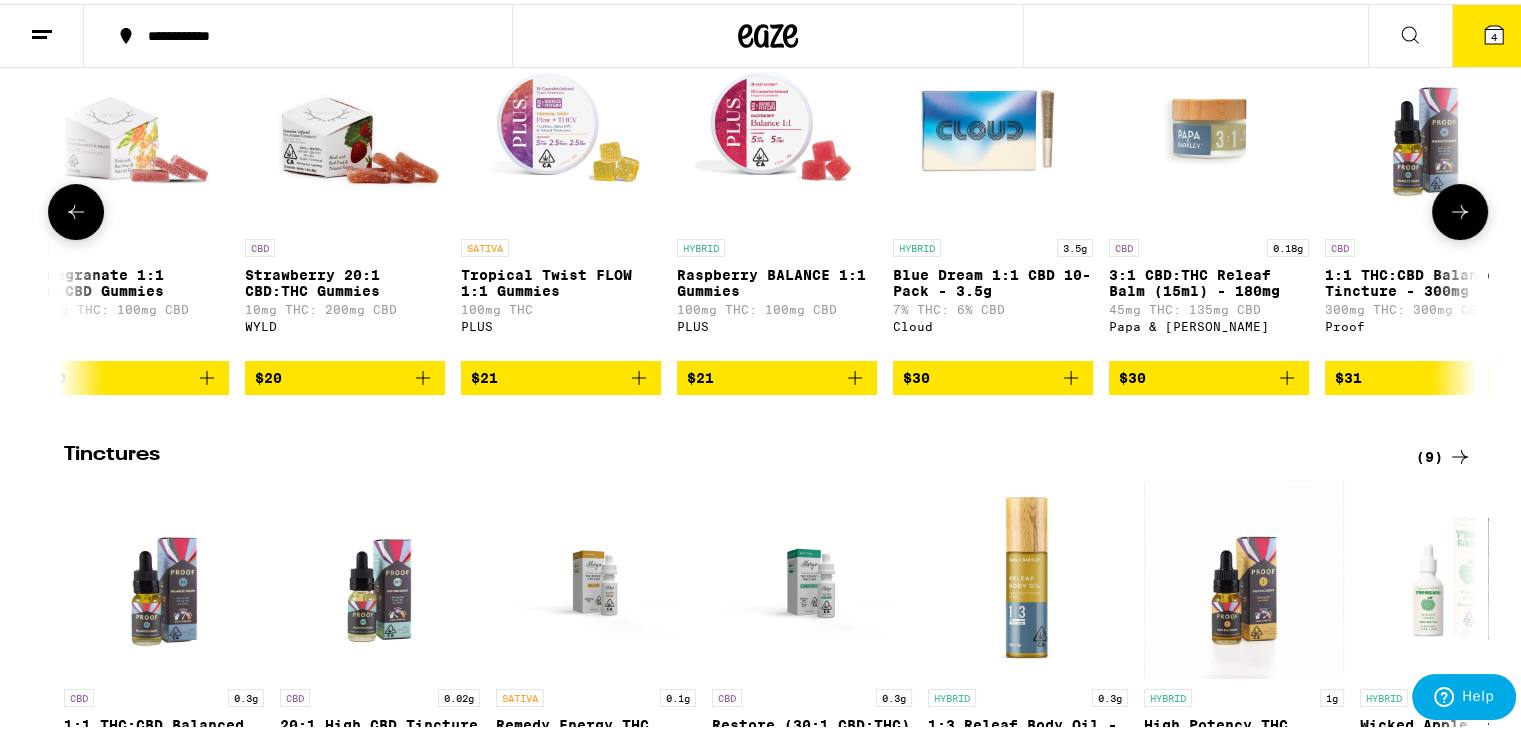 scroll, scrollTop: 0, scrollLeft: 2380, axis: horizontal 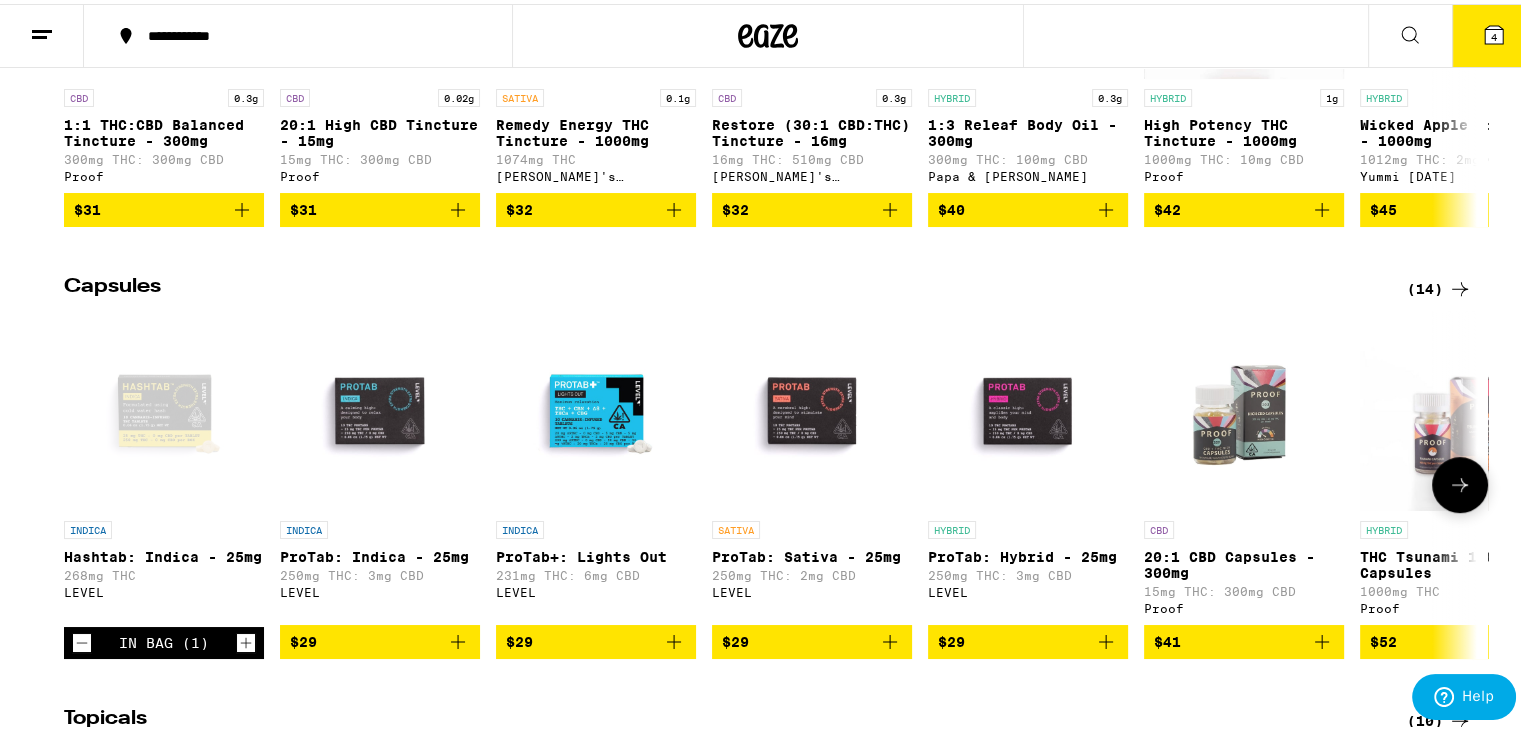 click 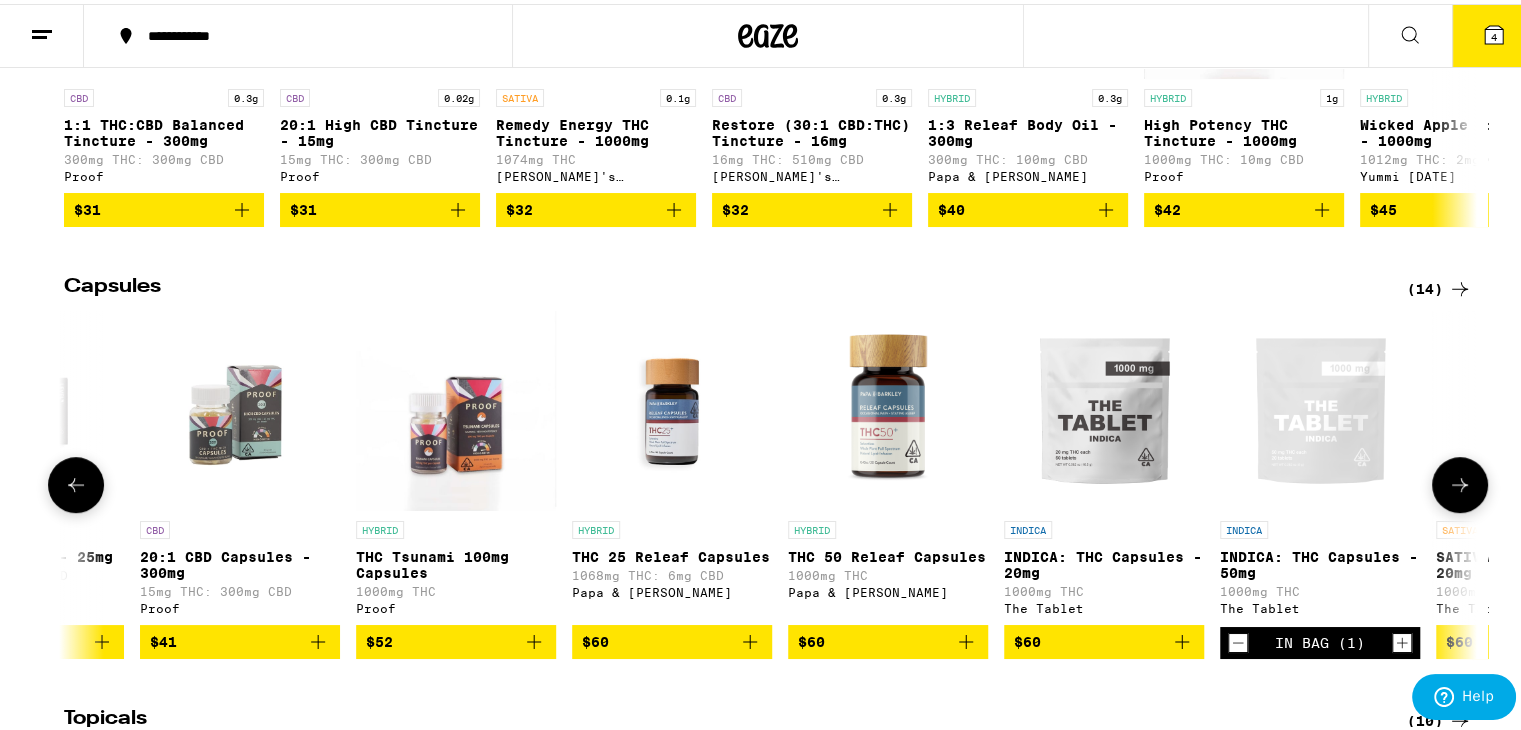 scroll, scrollTop: 0, scrollLeft: 1190, axis: horizontal 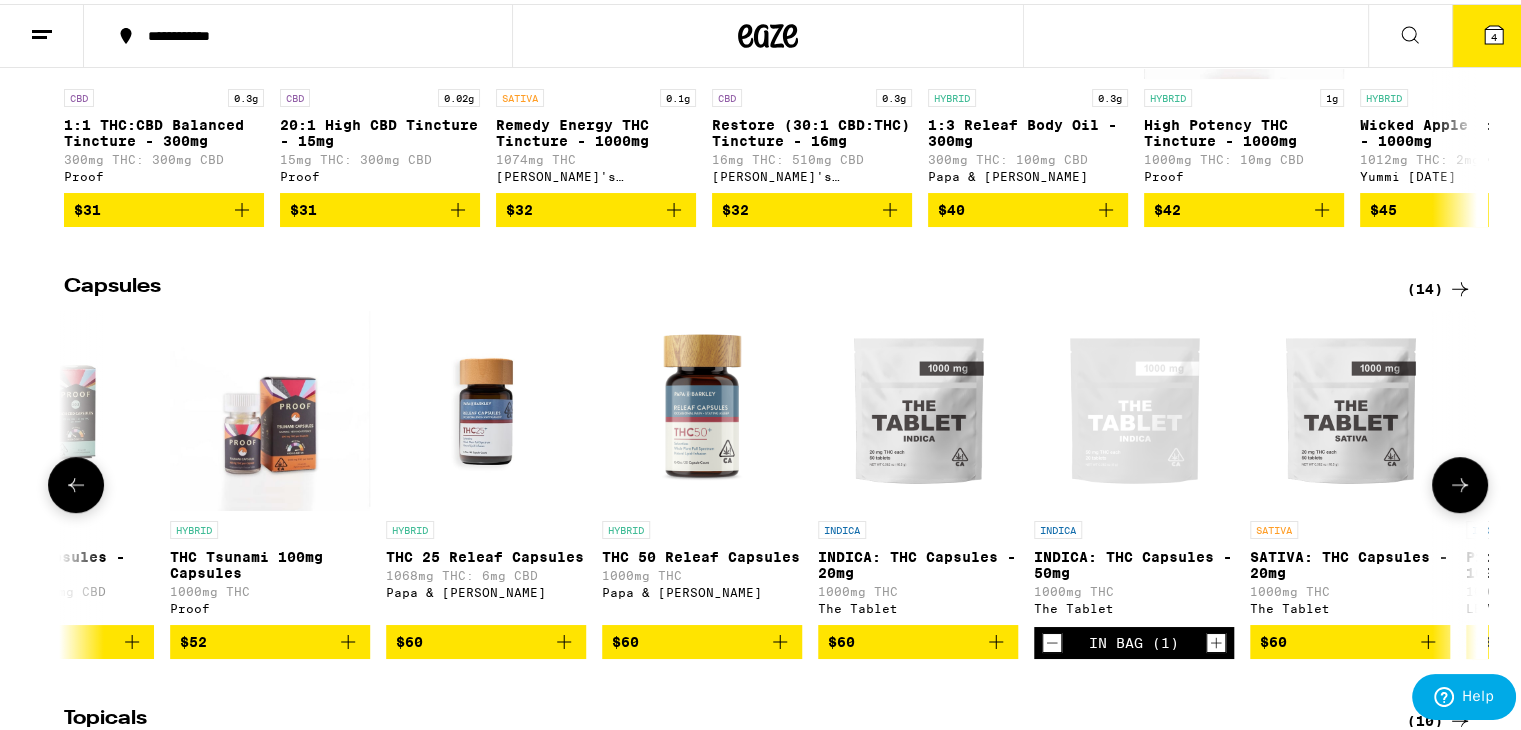 click at bounding box center [1460, 481] 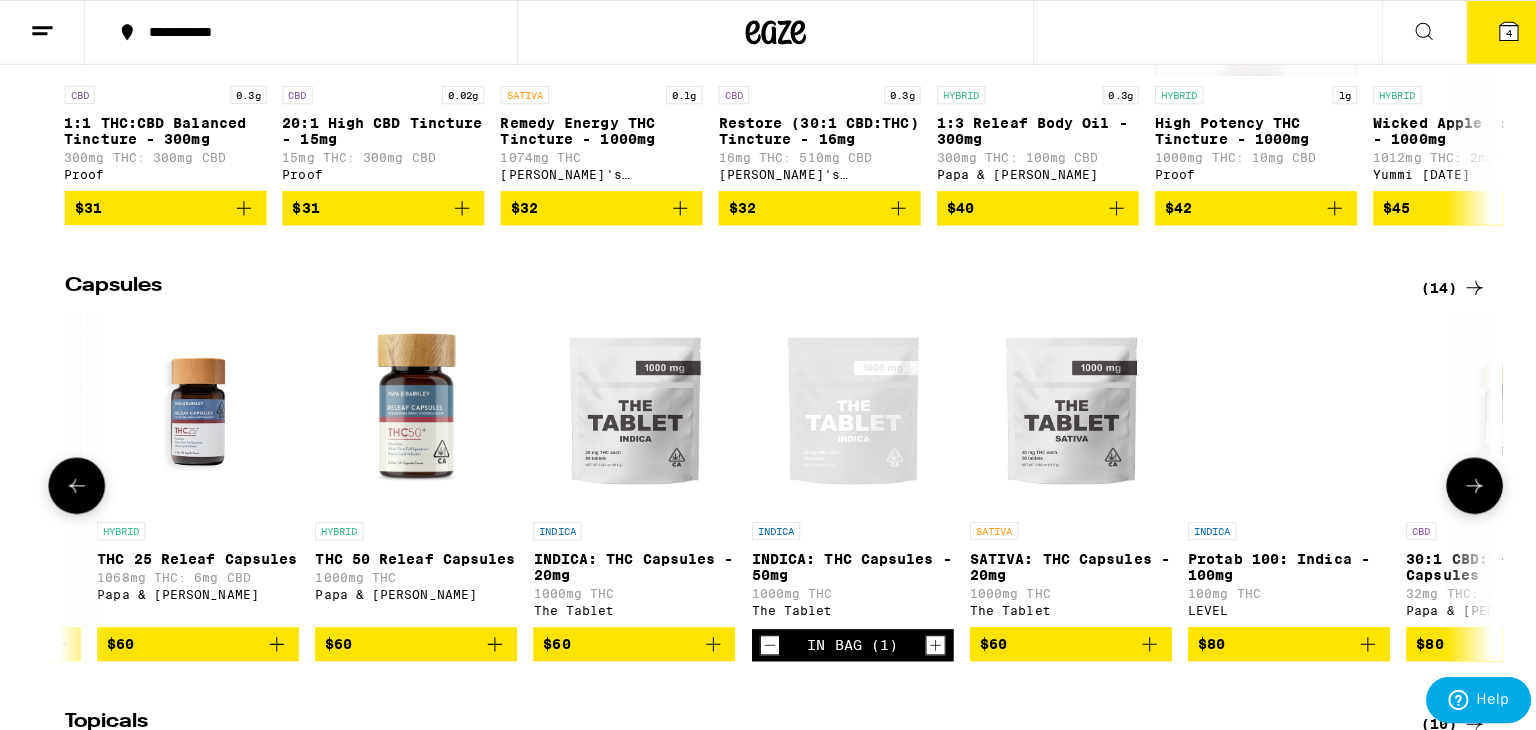scroll, scrollTop: 0, scrollLeft: 1616, axis: horizontal 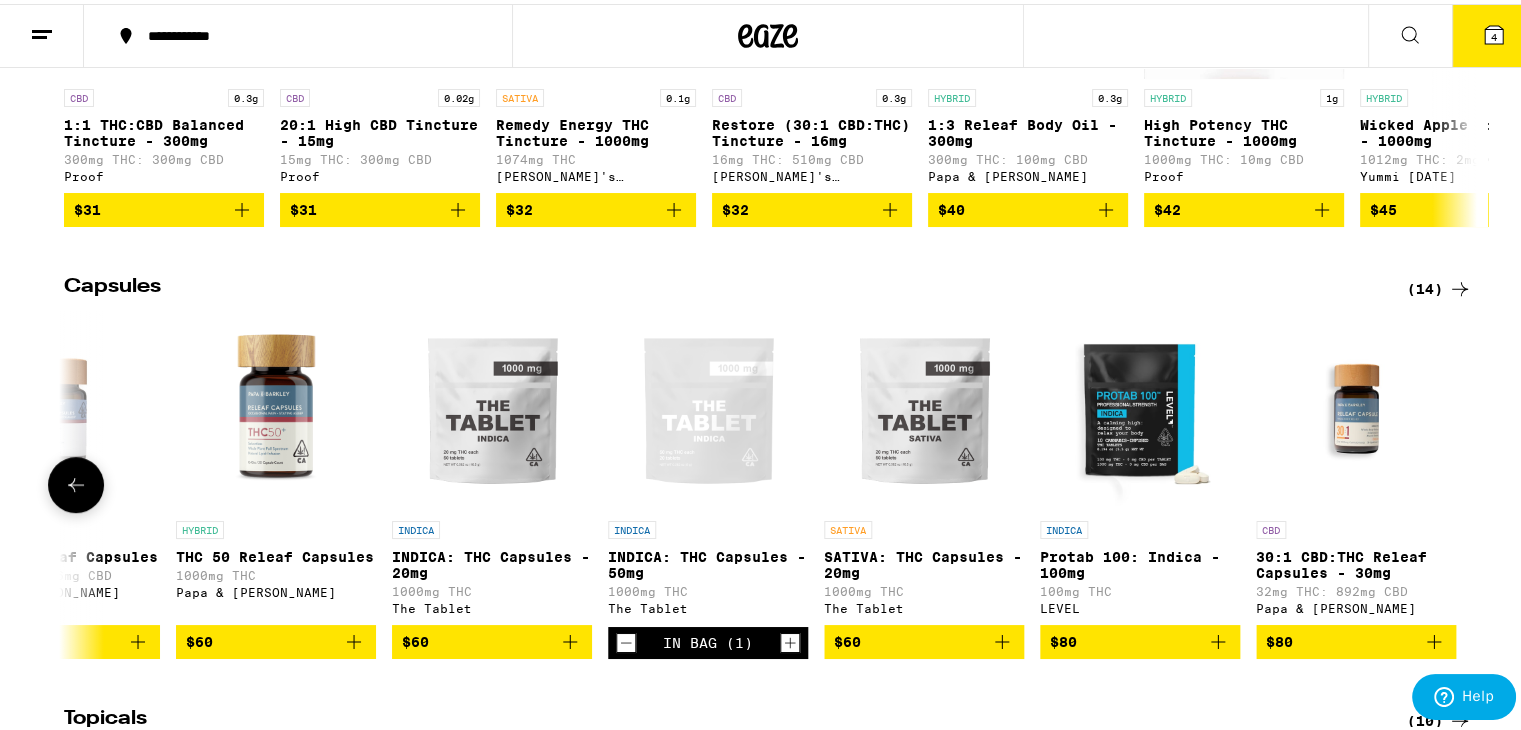 click on "$60" at bounding box center (924, 638) 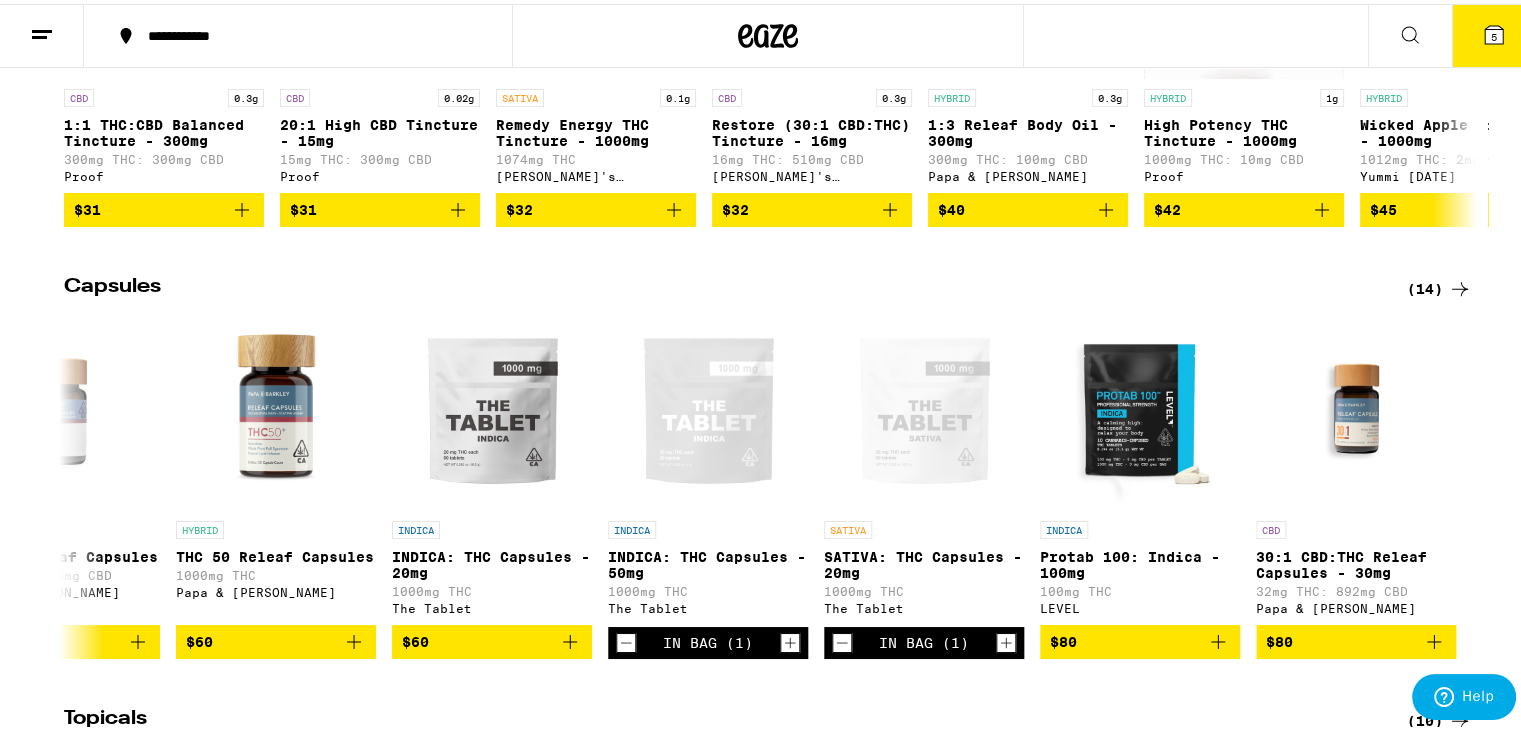 click on "5" at bounding box center [1494, 32] 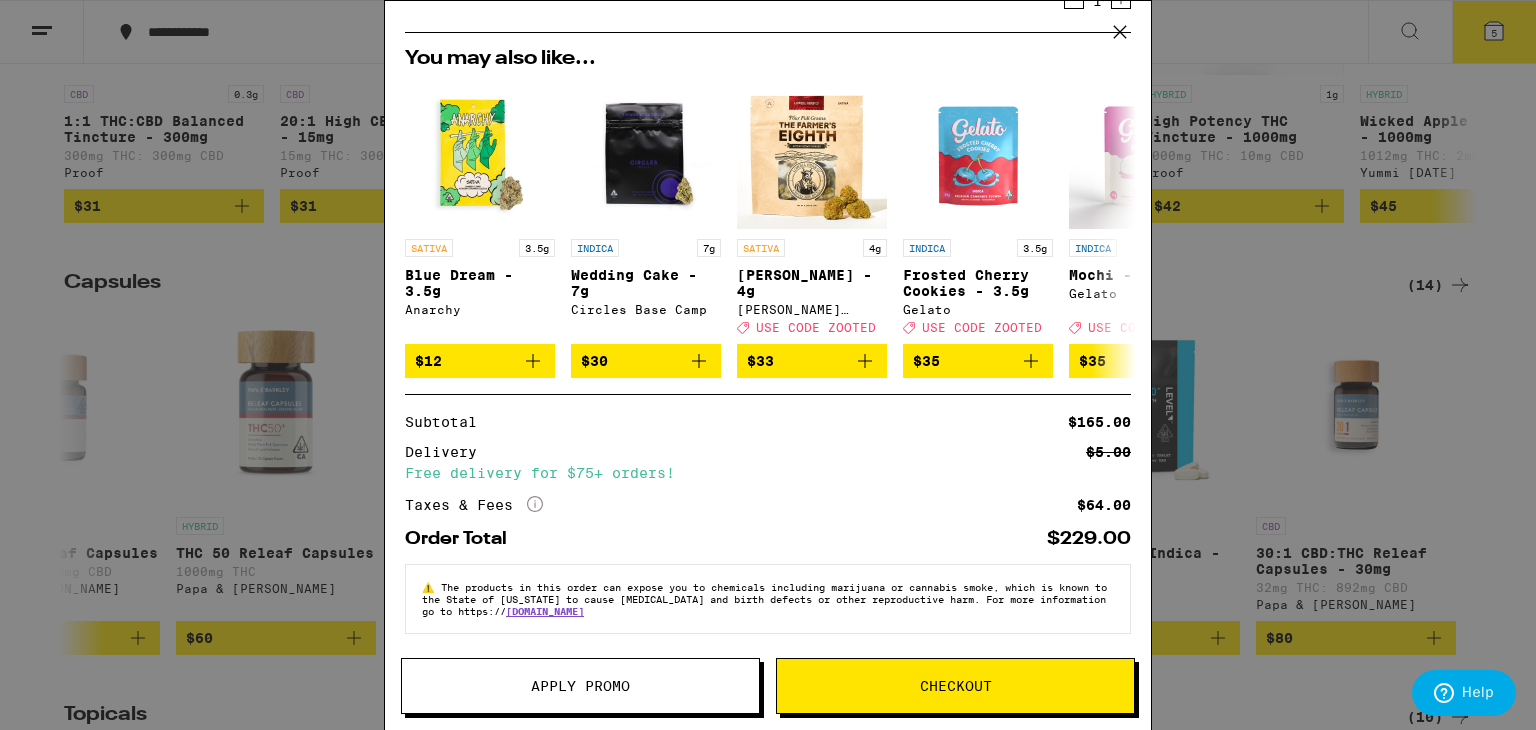 scroll, scrollTop: 334, scrollLeft: 0, axis: vertical 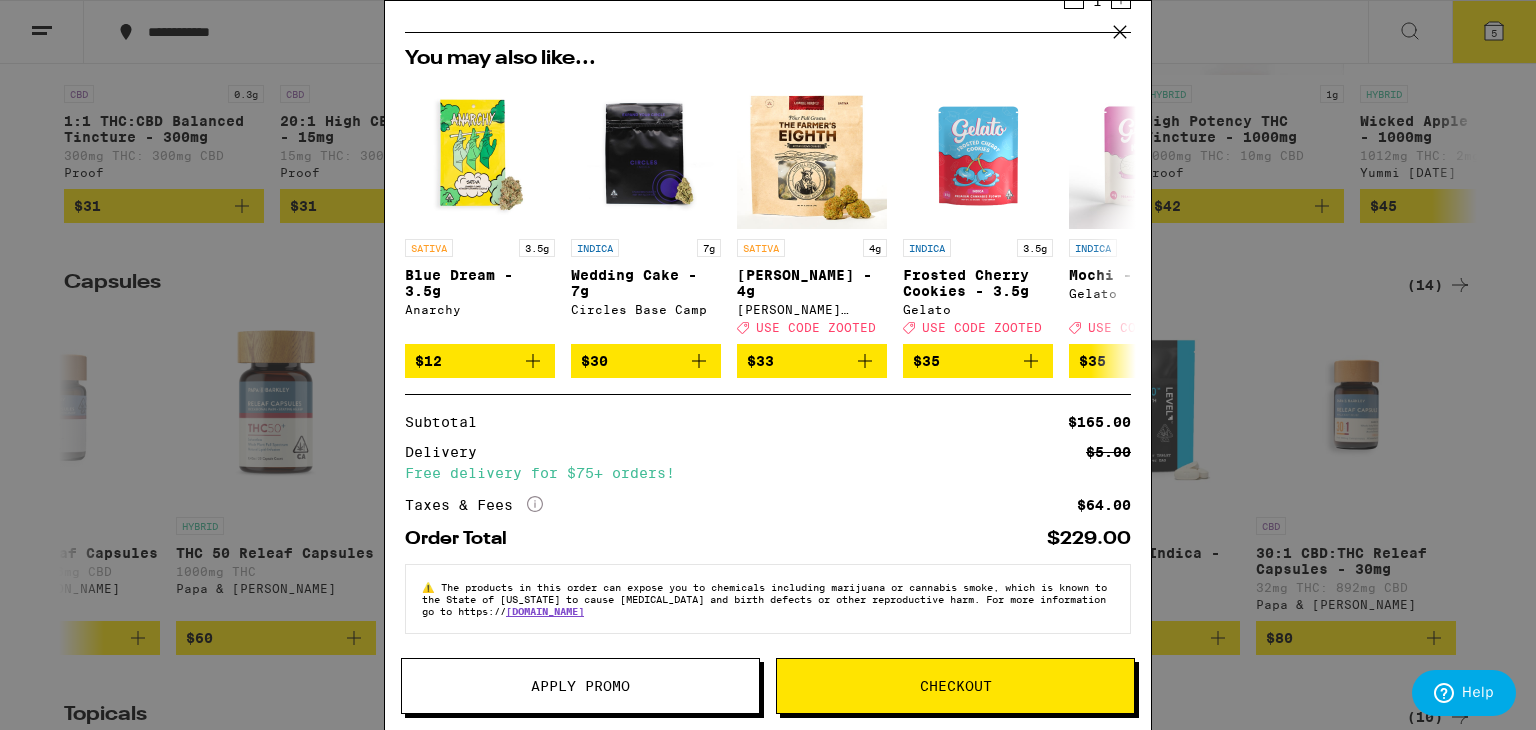 click on "Checkout" at bounding box center [955, 686] 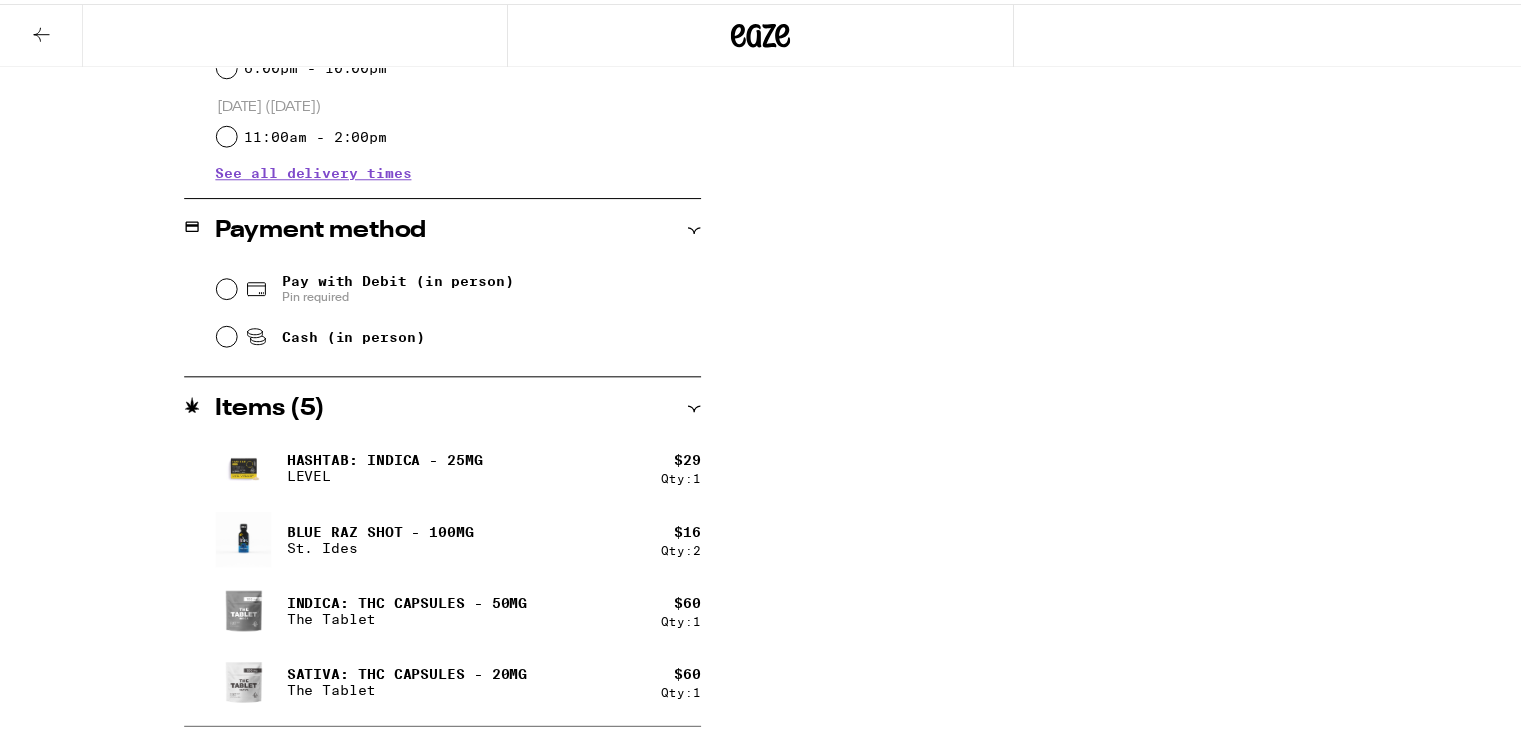 scroll, scrollTop: 0, scrollLeft: 0, axis: both 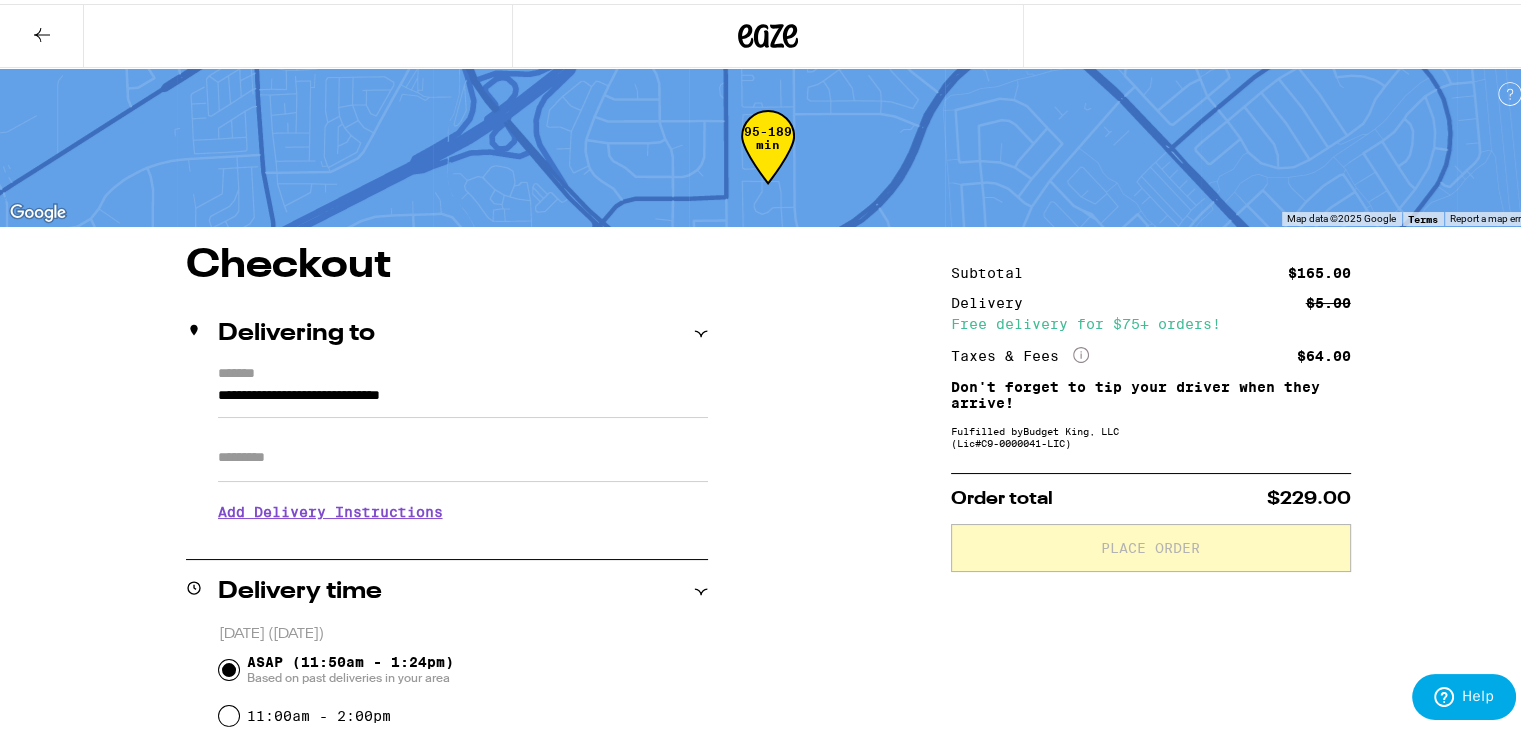 click on "Apt/Suite" at bounding box center [463, 454] 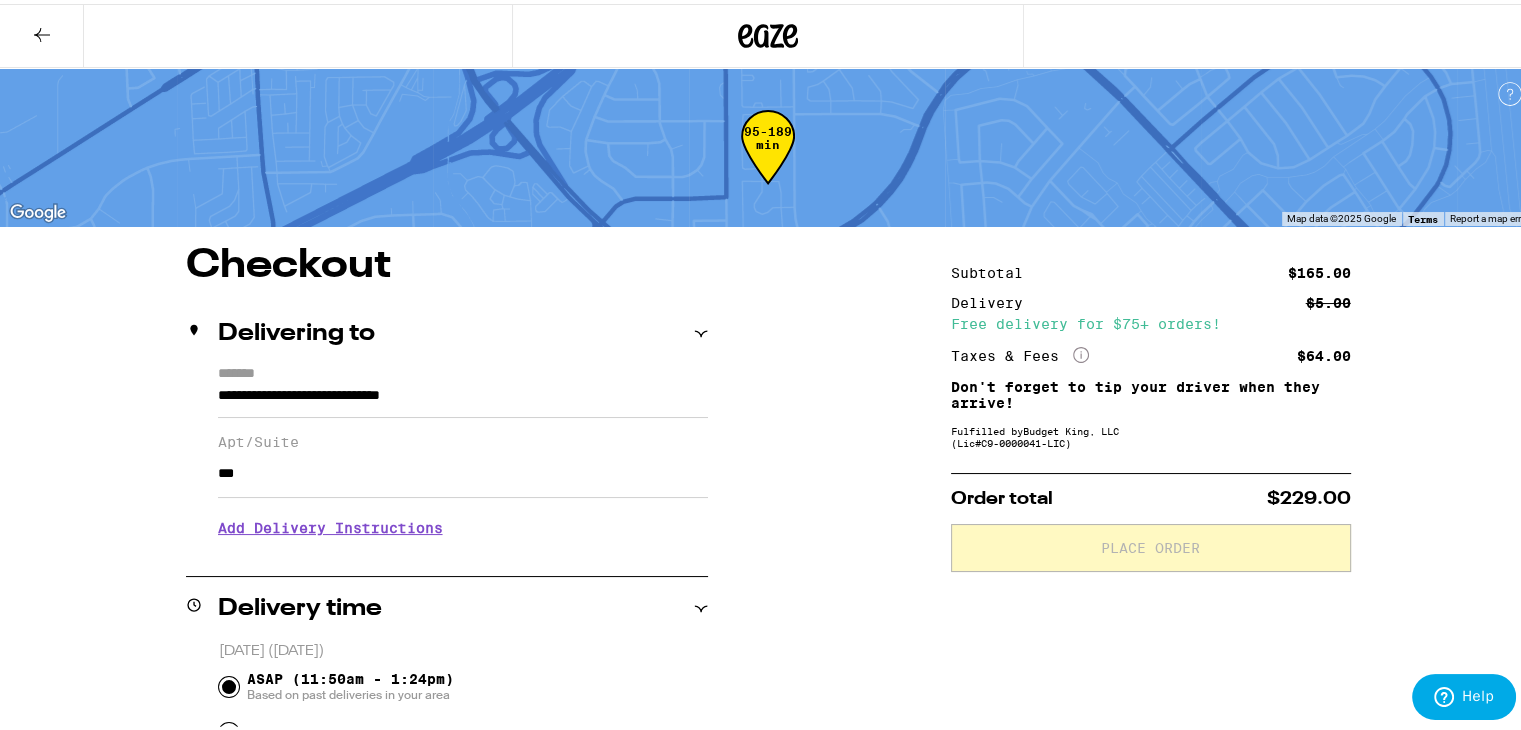 click on "Add Delivery Instructions" at bounding box center (463, 524) 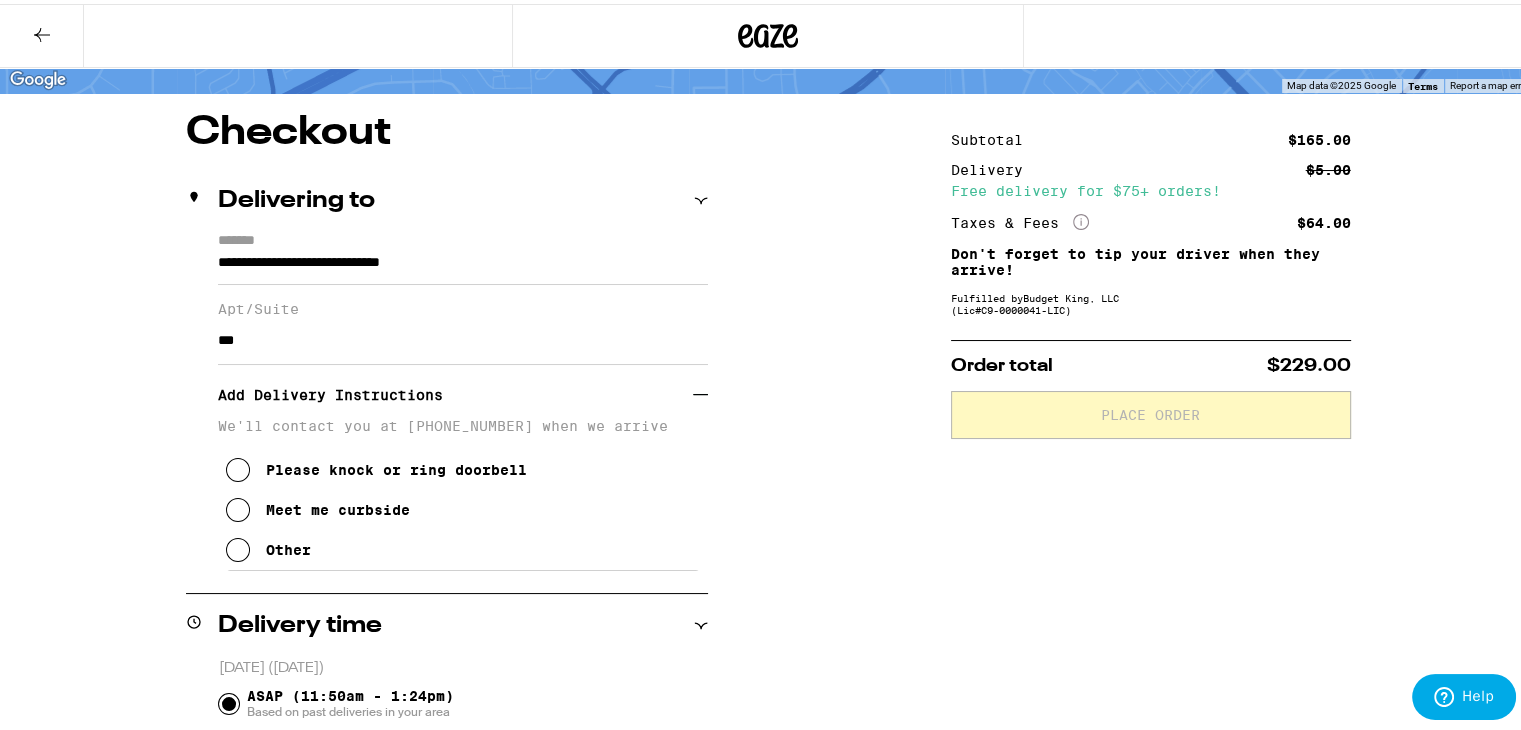 scroll, scrollTop: 300, scrollLeft: 0, axis: vertical 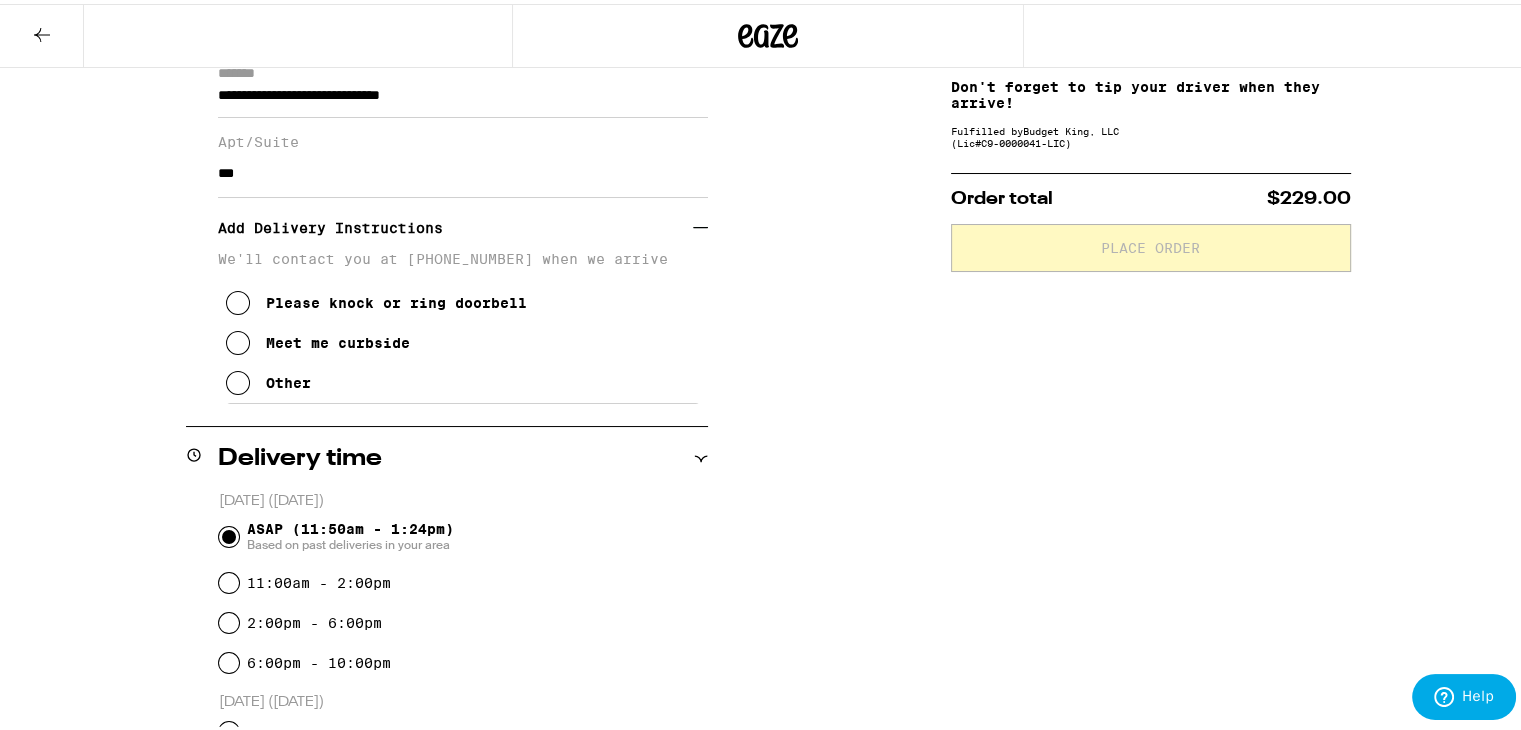 click on "Other" at bounding box center [288, 379] 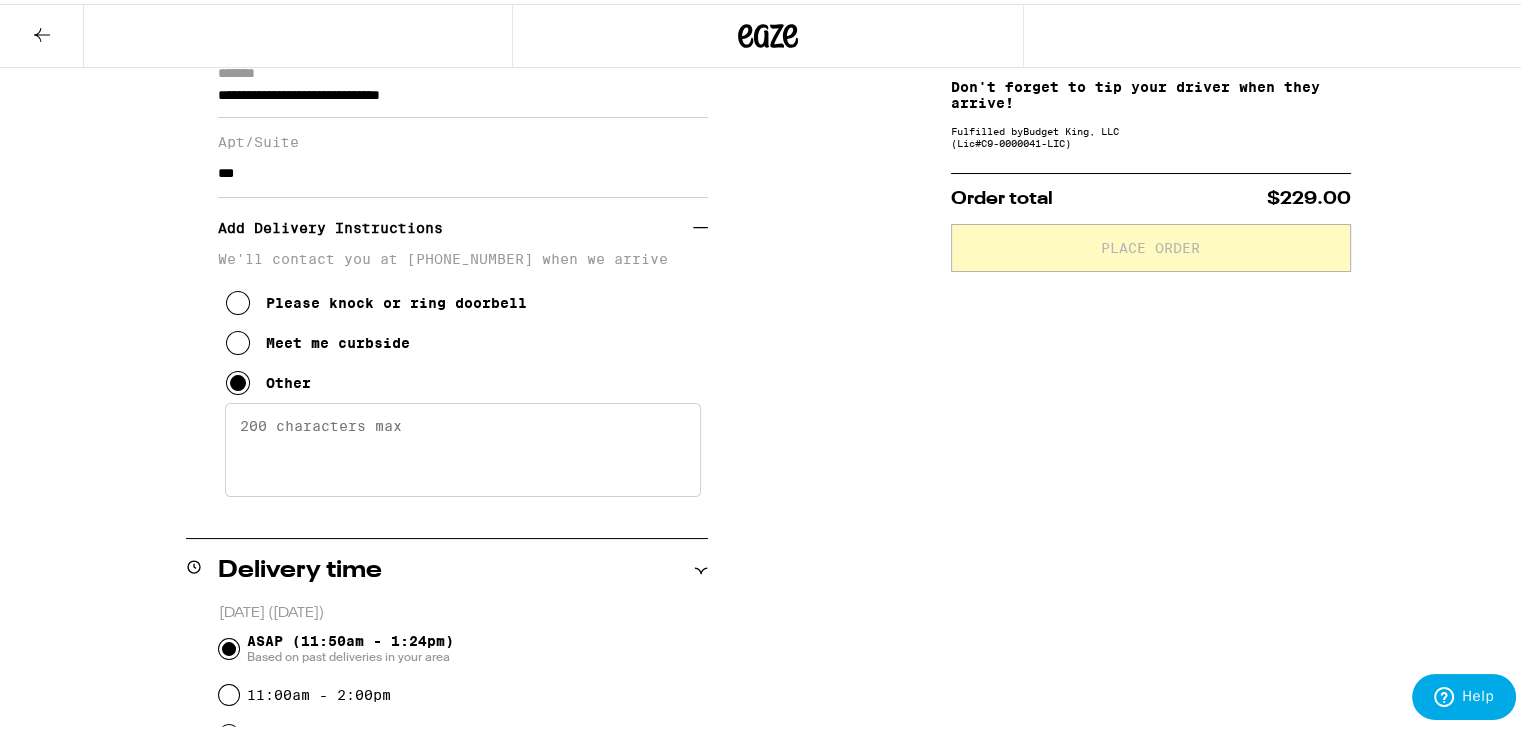 click on "Enter any other delivery instructions you want driver to know" at bounding box center (463, 446) 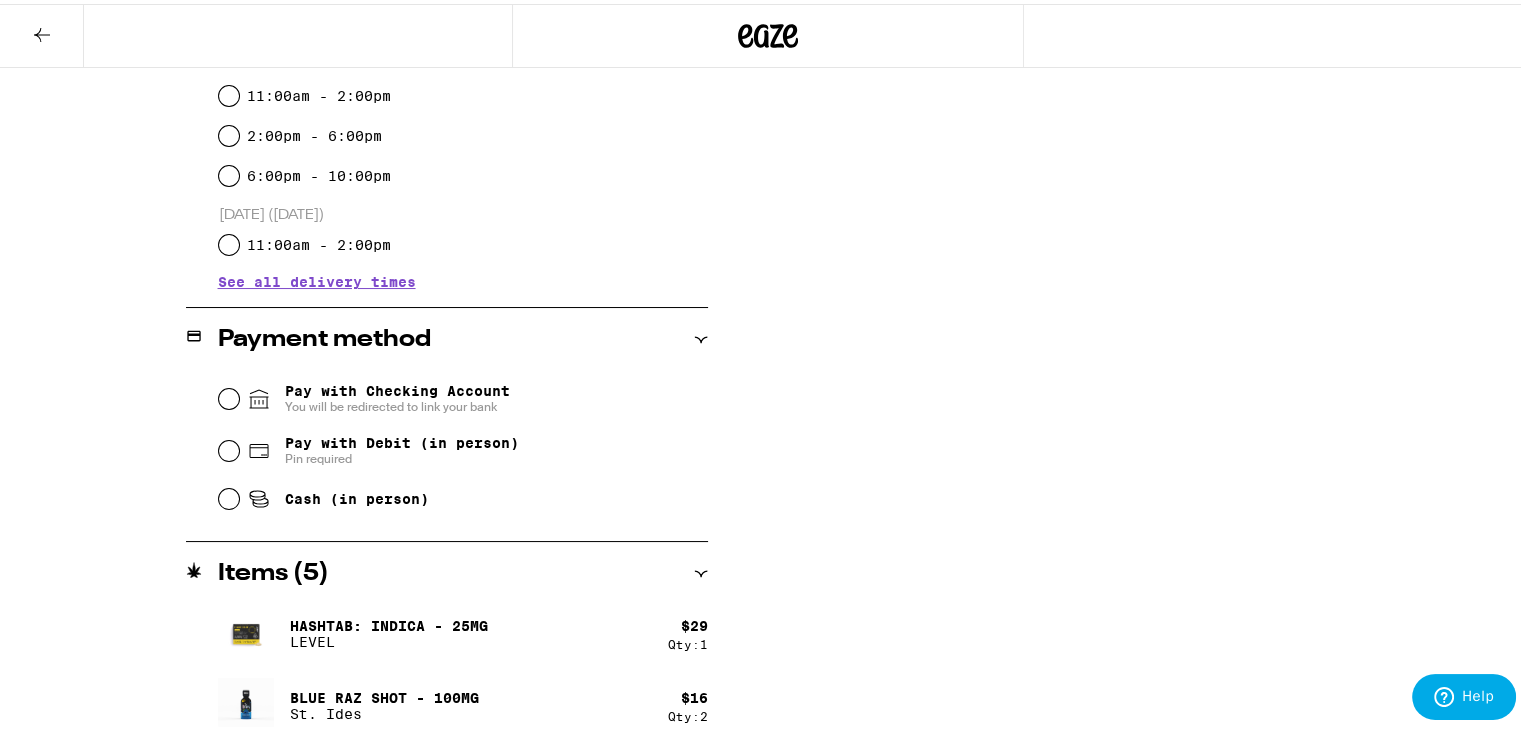 scroll, scrollTop: 900, scrollLeft: 0, axis: vertical 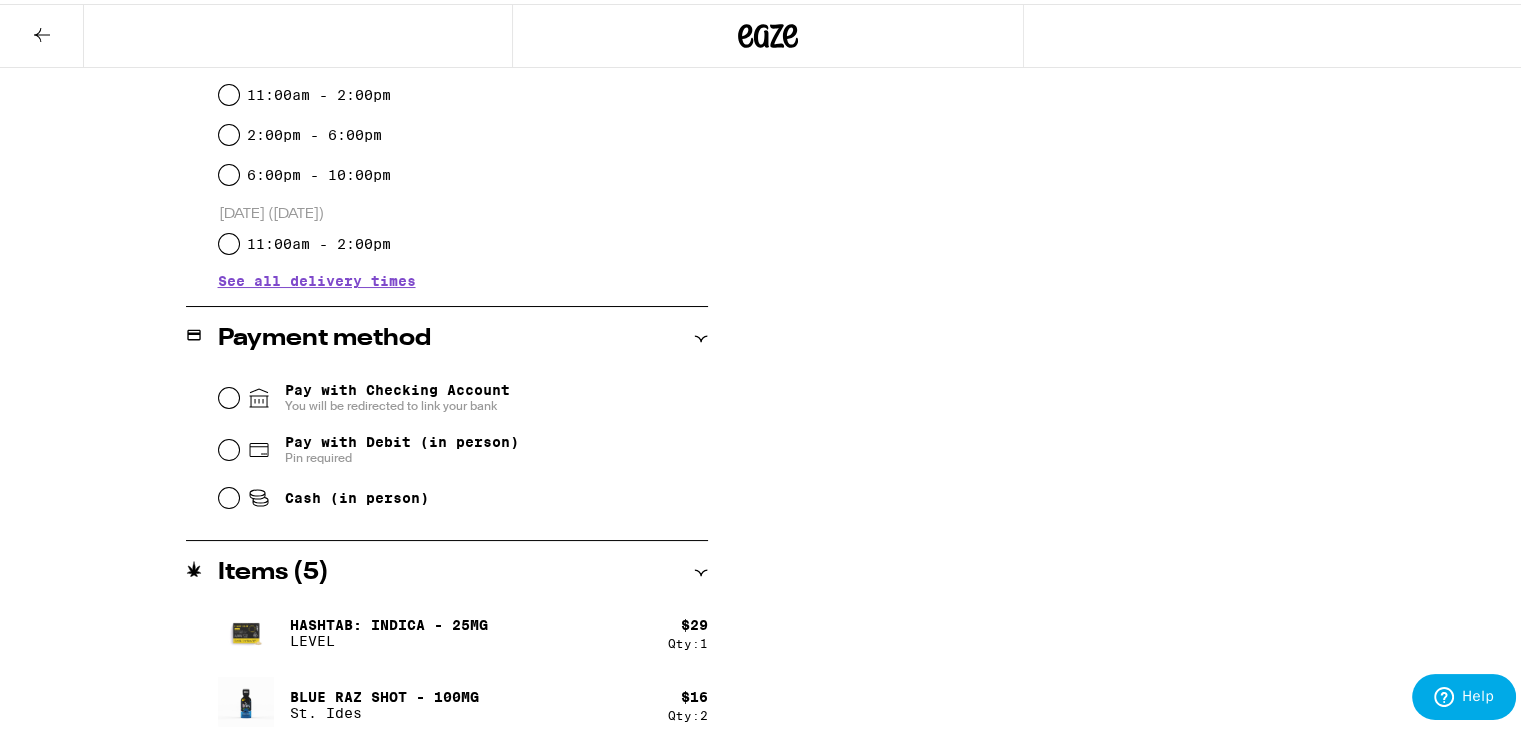 type on "Park on data dr. Apt faces the street bottom floor." 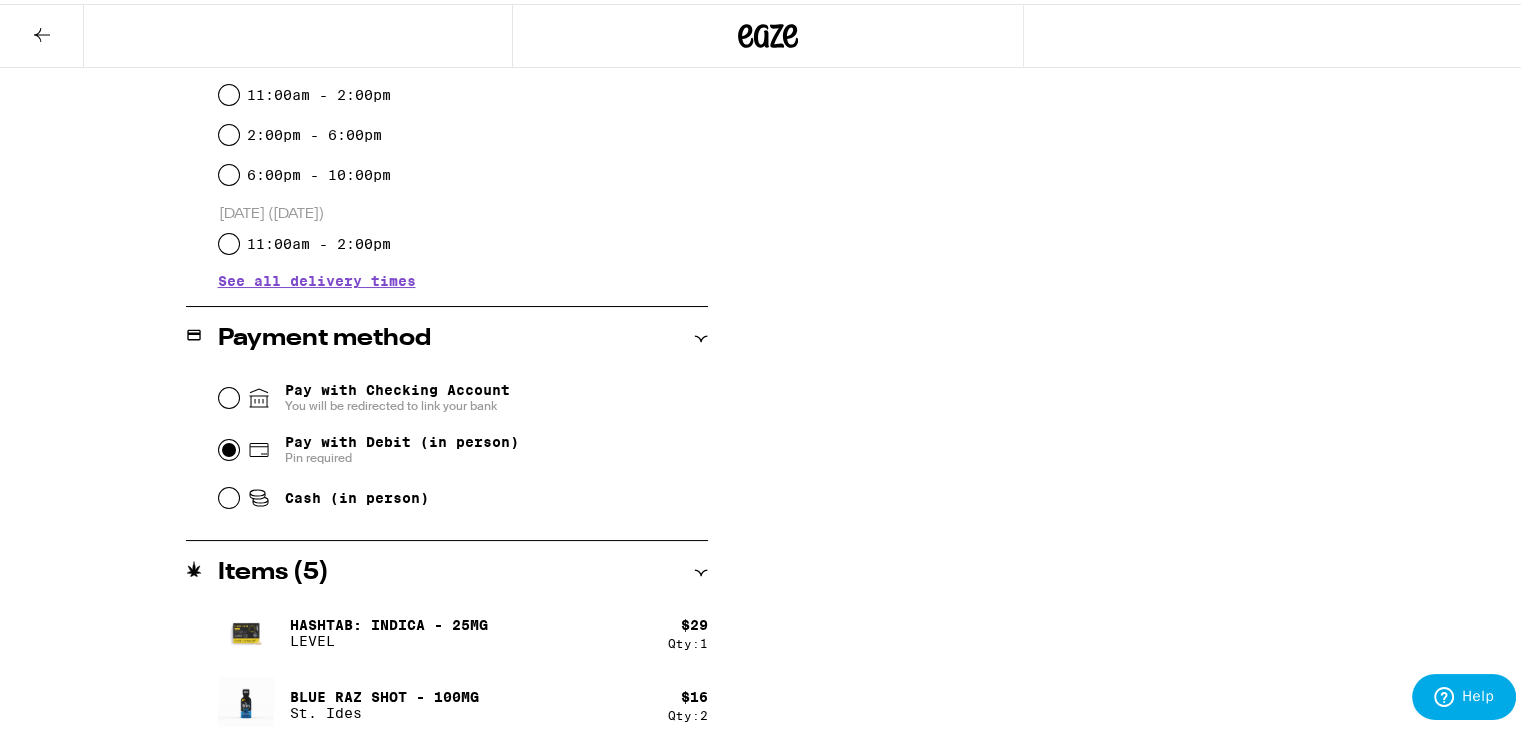 click on "Pay with Debit (in person) Pin required" at bounding box center (229, 446) 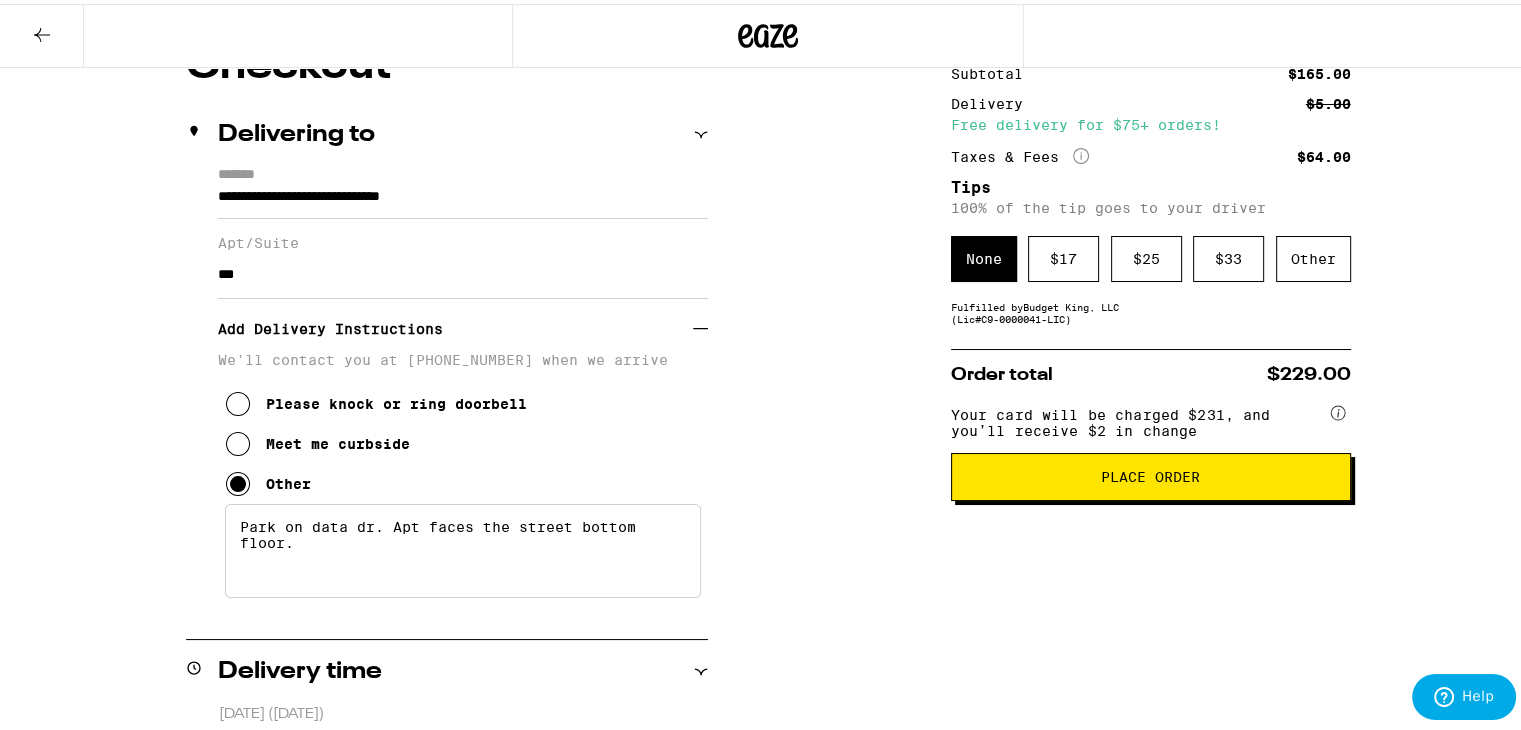 scroll, scrollTop: 60, scrollLeft: 0, axis: vertical 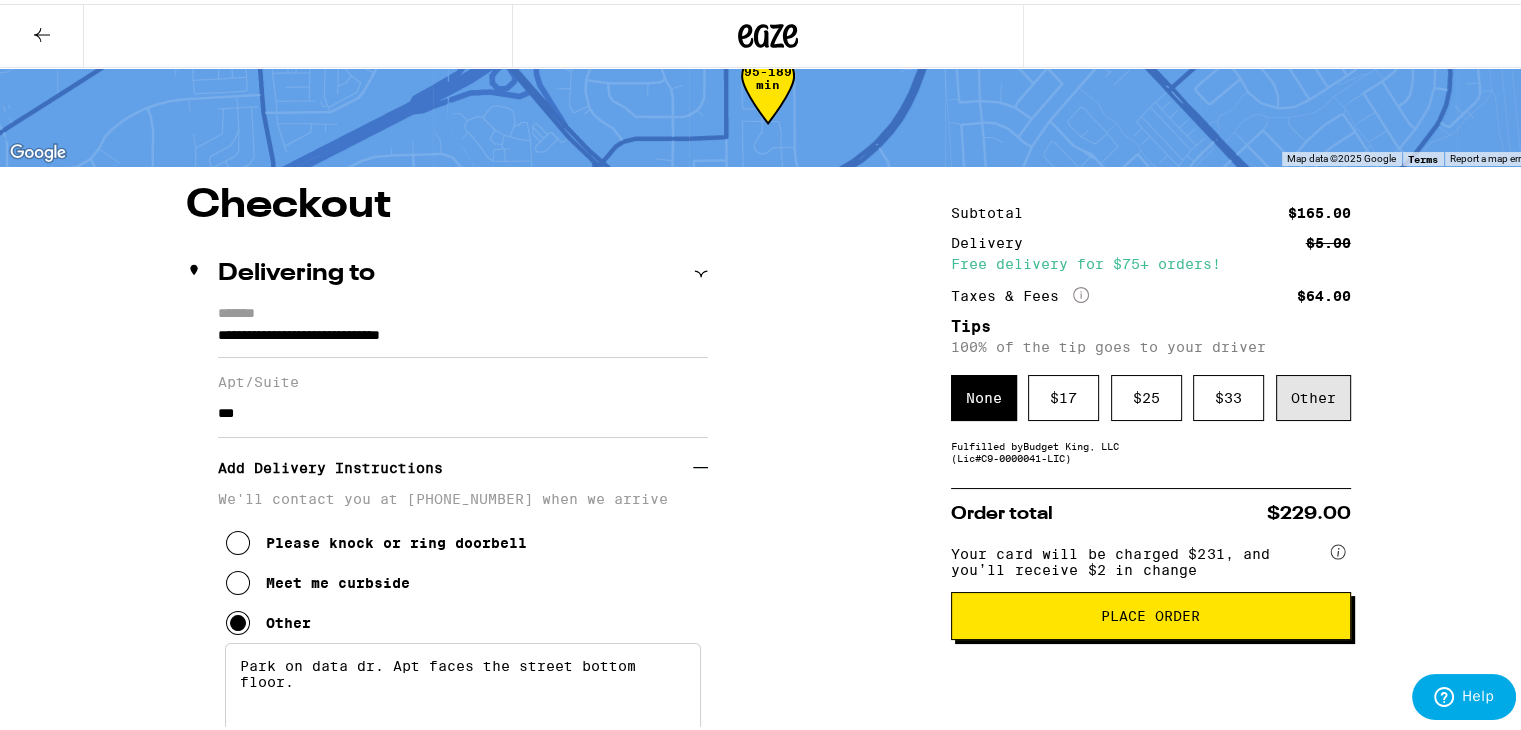 click on "Other" at bounding box center (1313, 394) 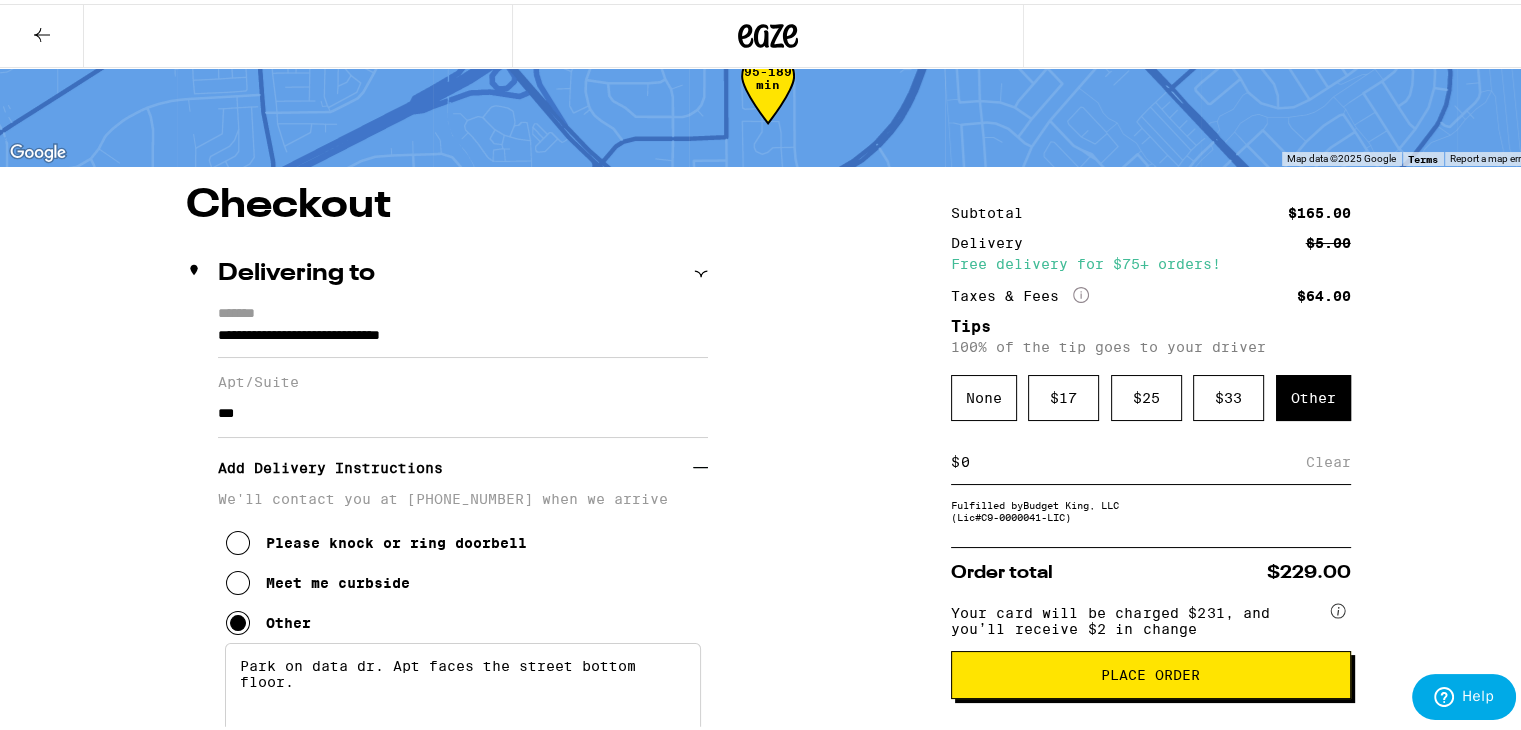 click on "$   Clear" at bounding box center [1151, 458] 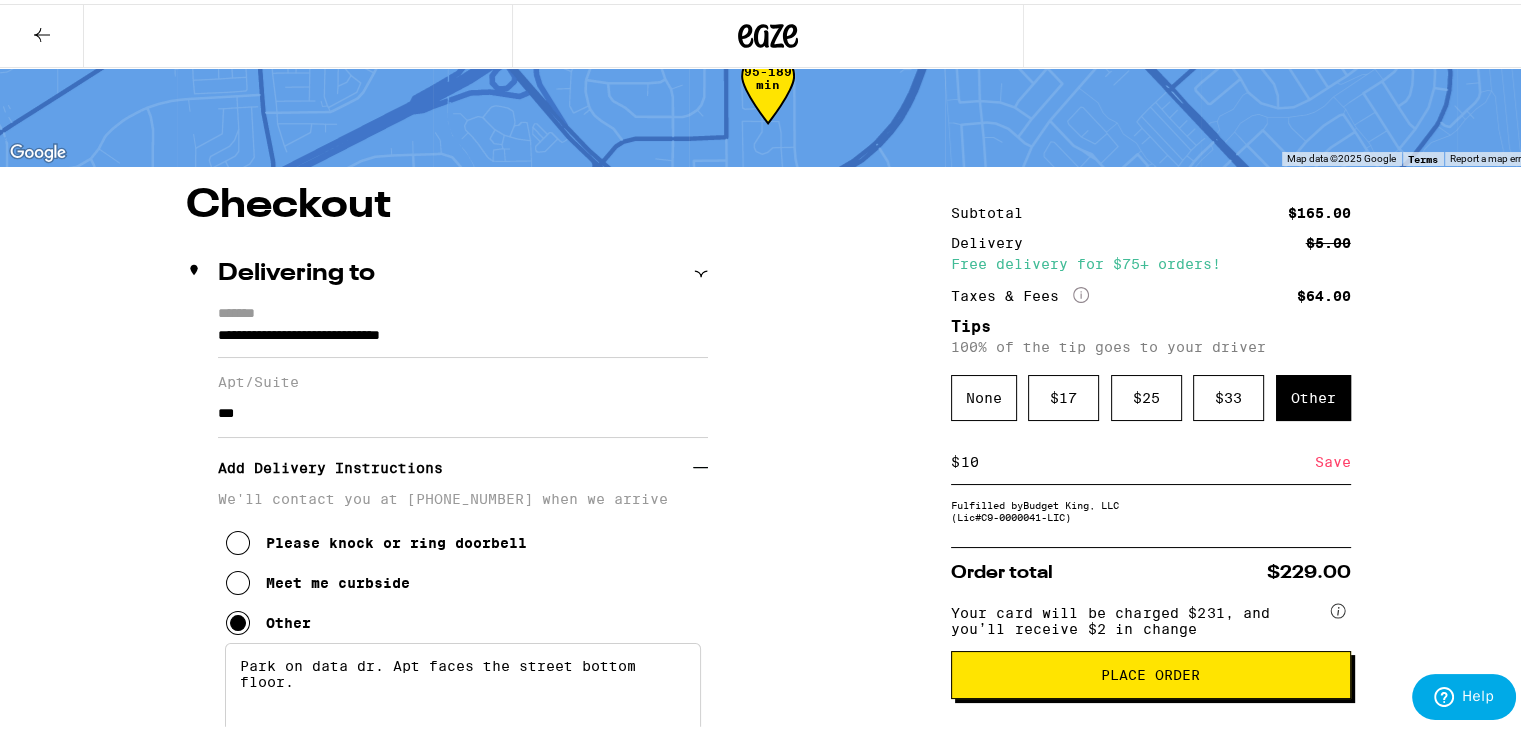 type on "10" 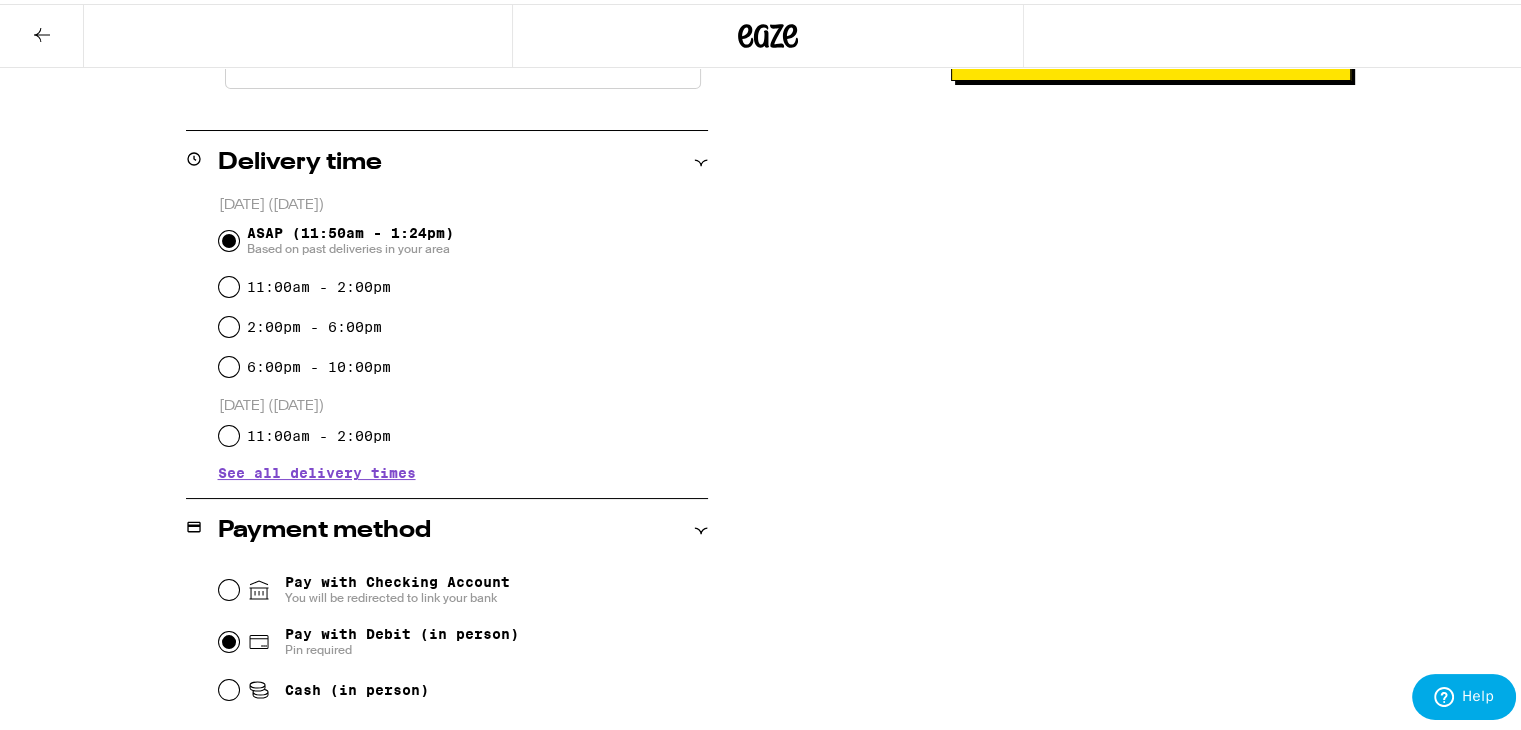 scroll, scrollTop: 360, scrollLeft: 0, axis: vertical 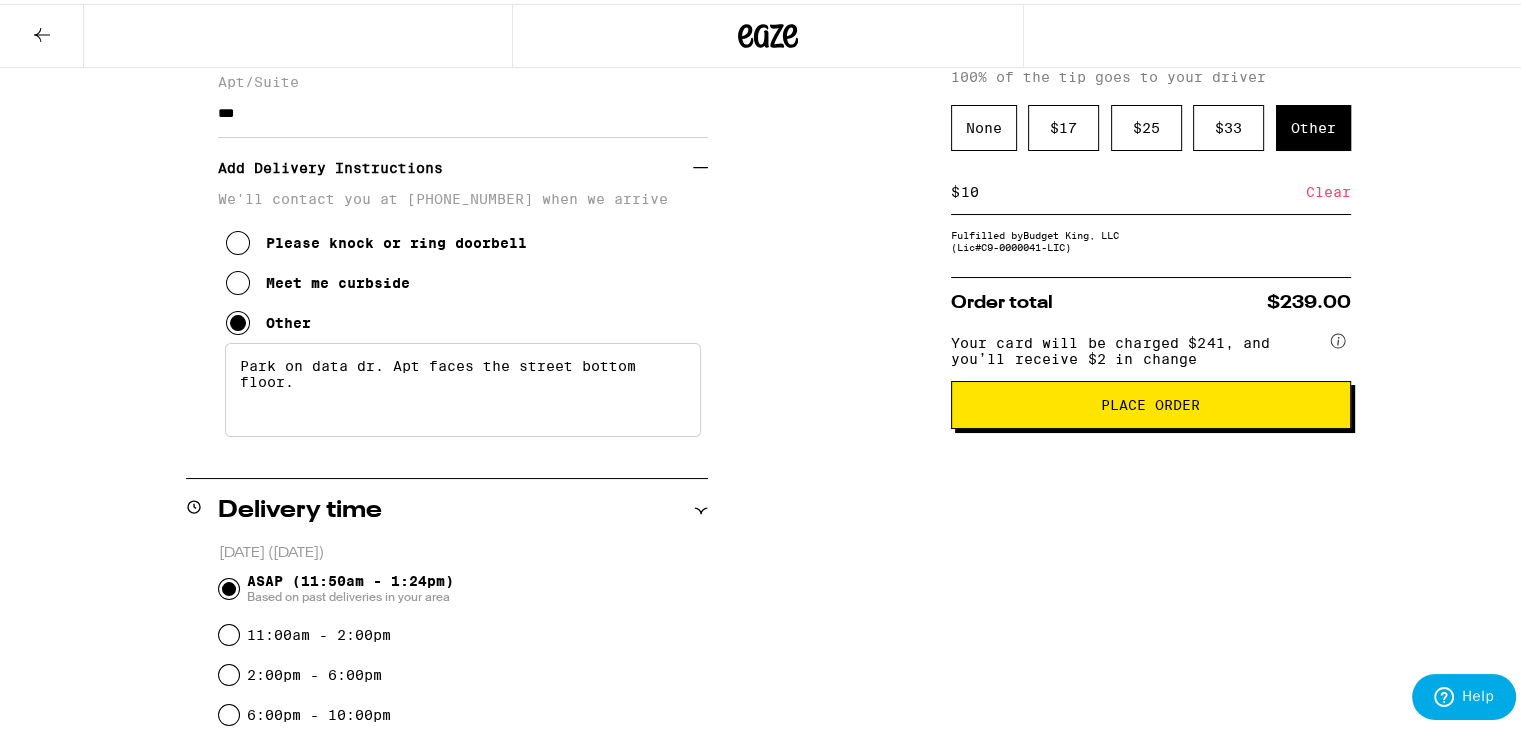 click on "Place Order" at bounding box center [1151, 401] 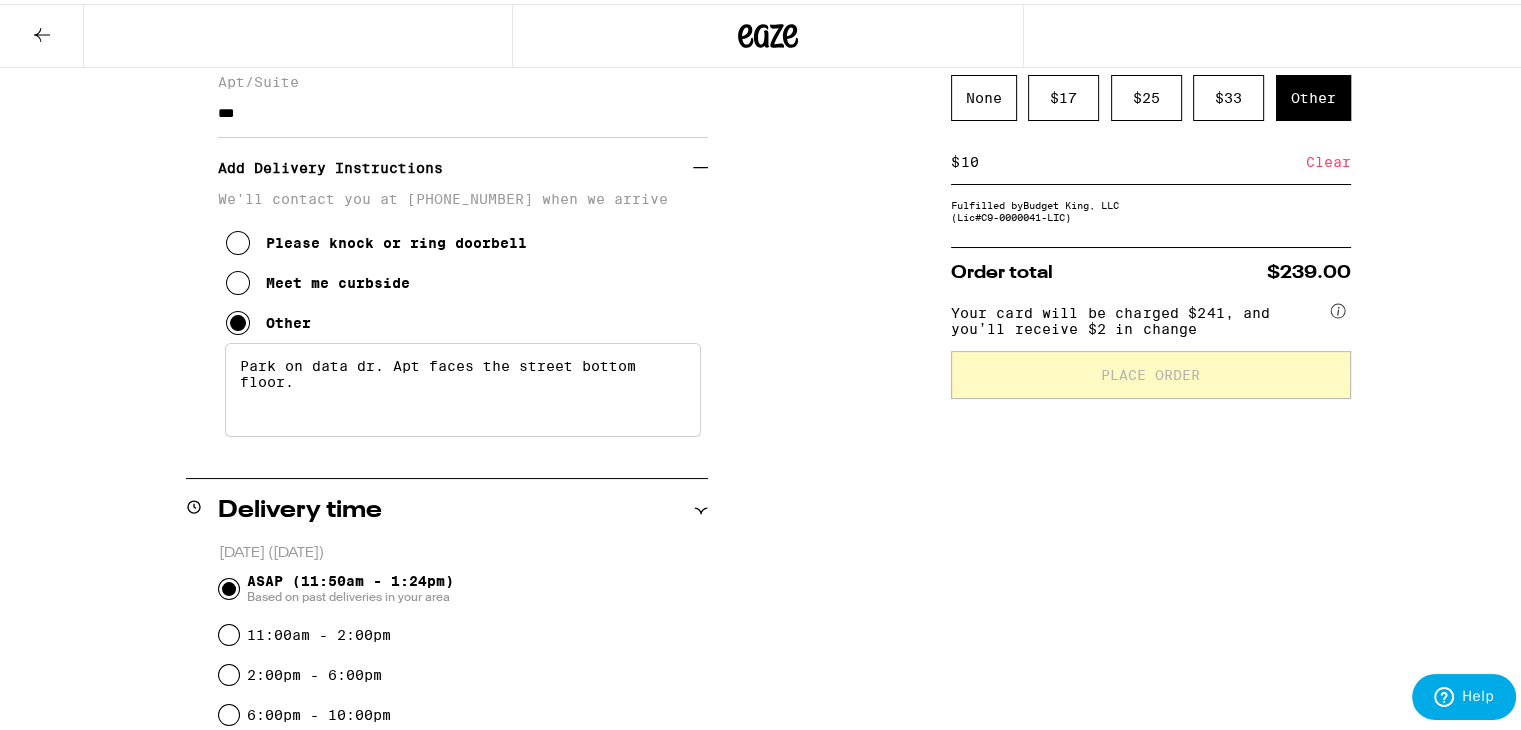 scroll, scrollTop: 0, scrollLeft: 0, axis: both 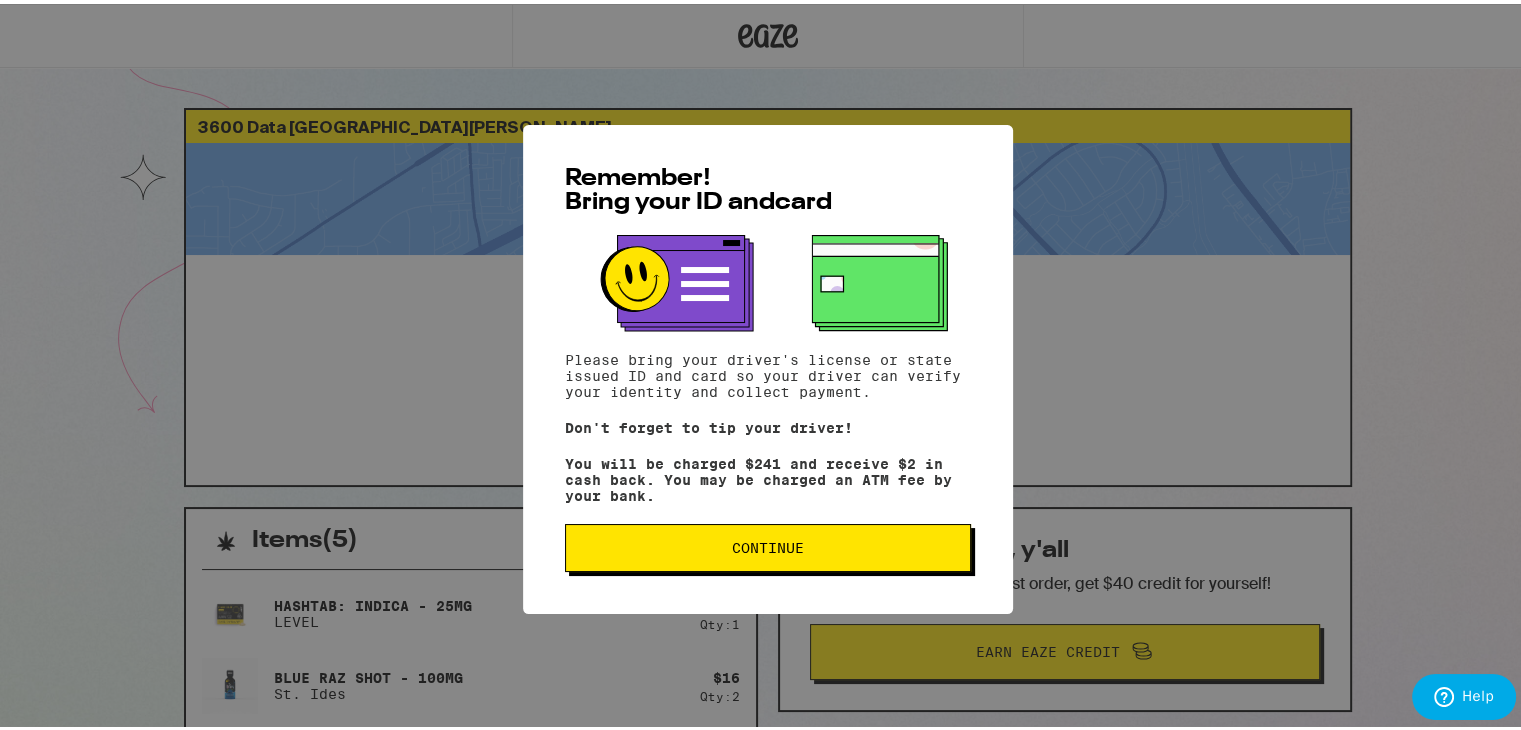 click on "Continue" at bounding box center (768, 544) 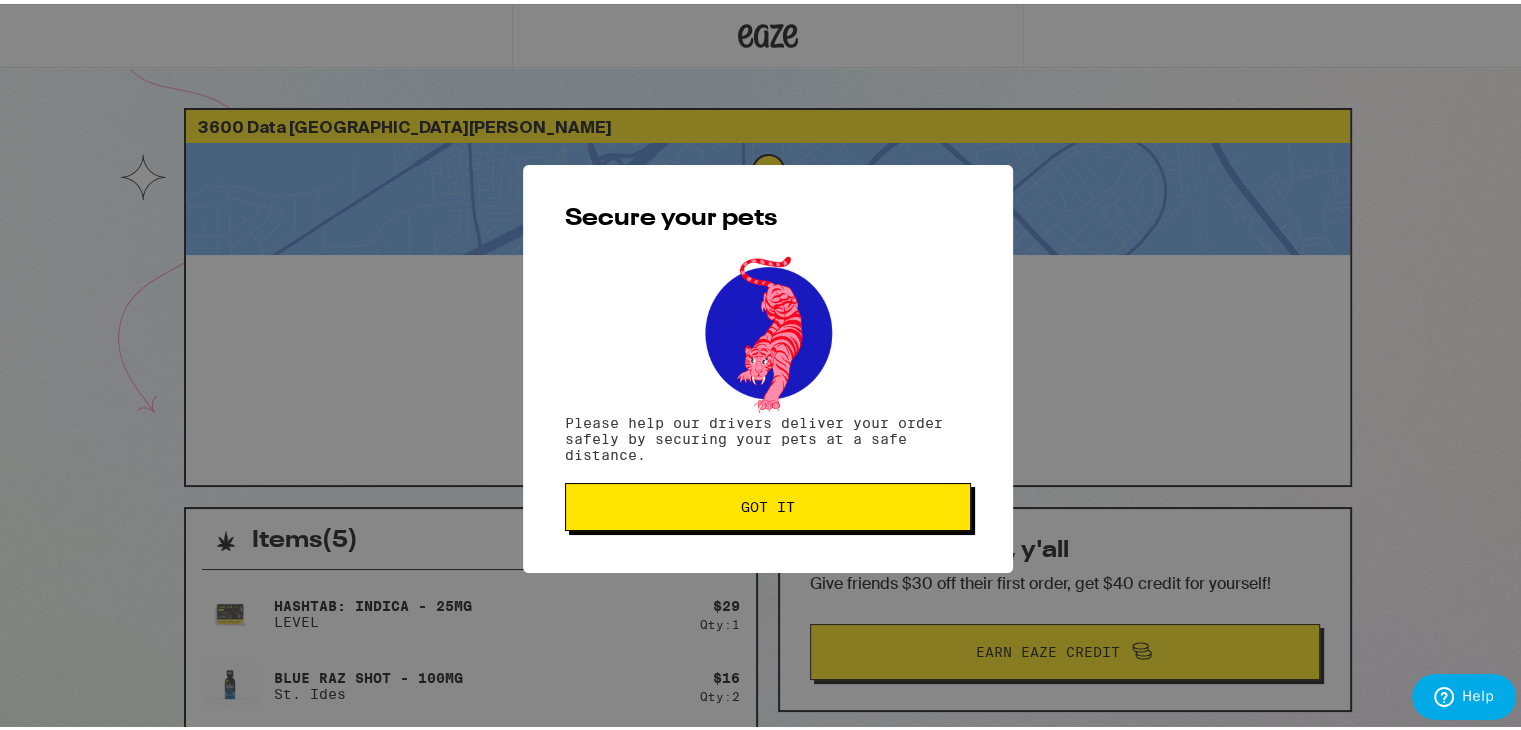 click on "Got it" at bounding box center (768, 503) 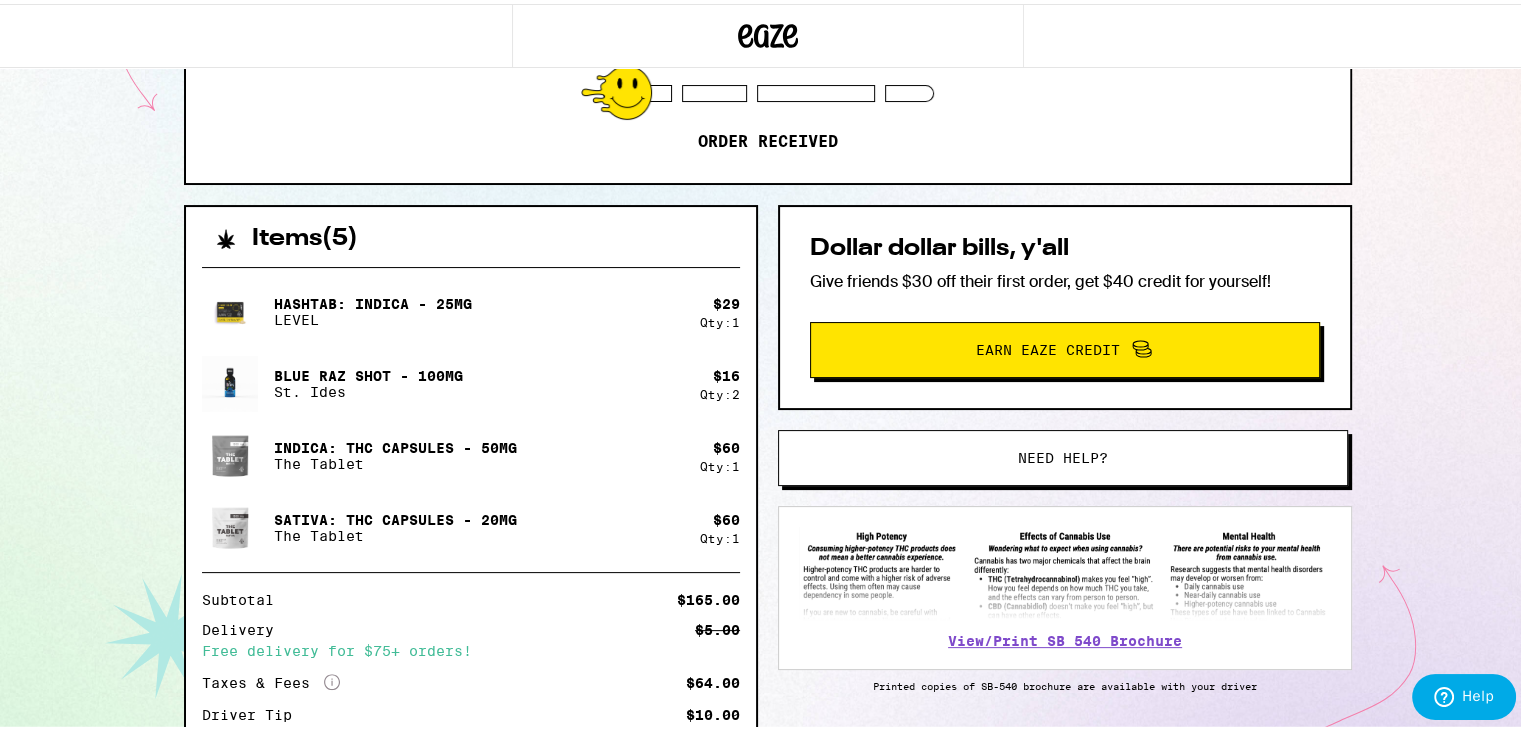 scroll, scrollTop: 40, scrollLeft: 0, axis: vertical 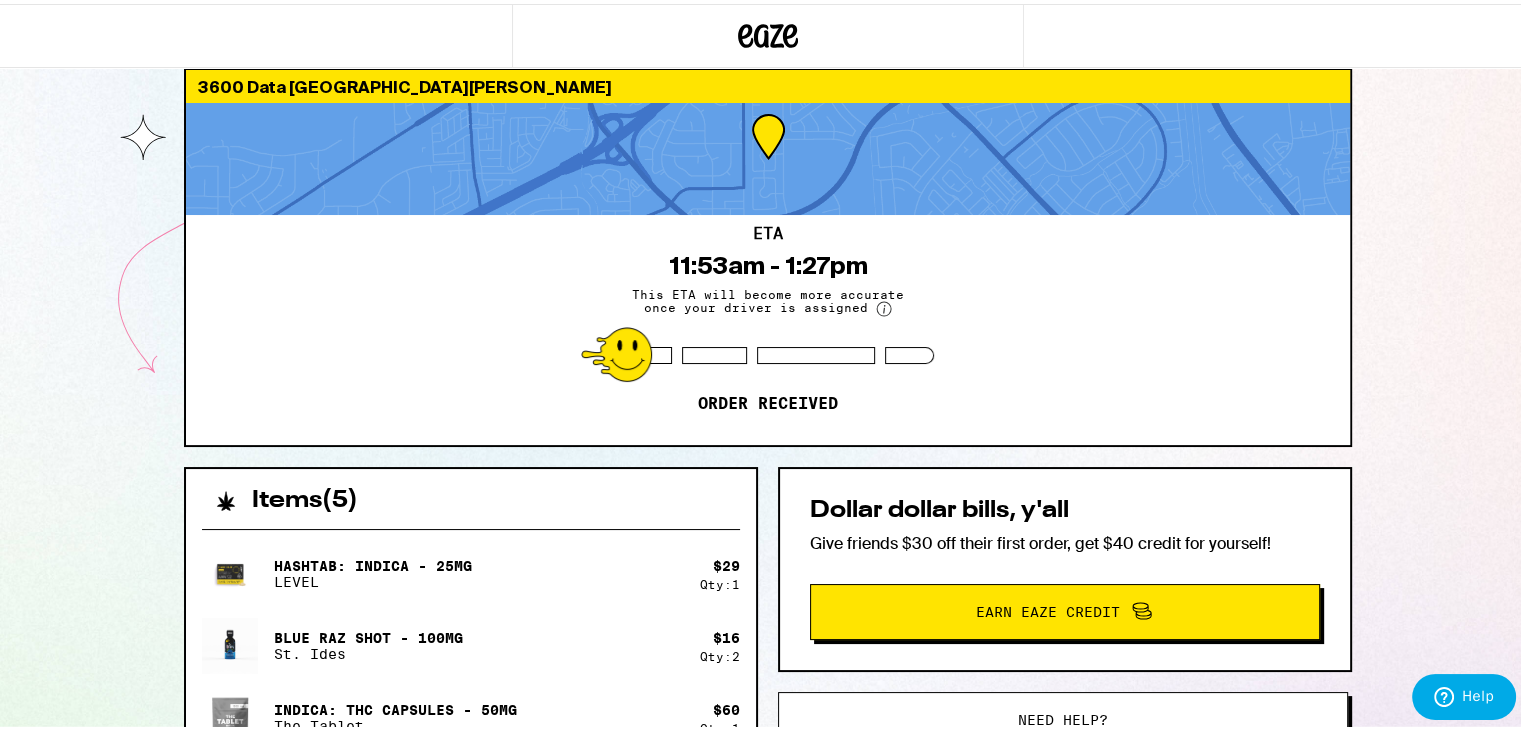 click on "ETA 11:53am - 1:27pm This ETA will become more accurate once your driver is assigned   Order received" at bounding box center (768, 326) 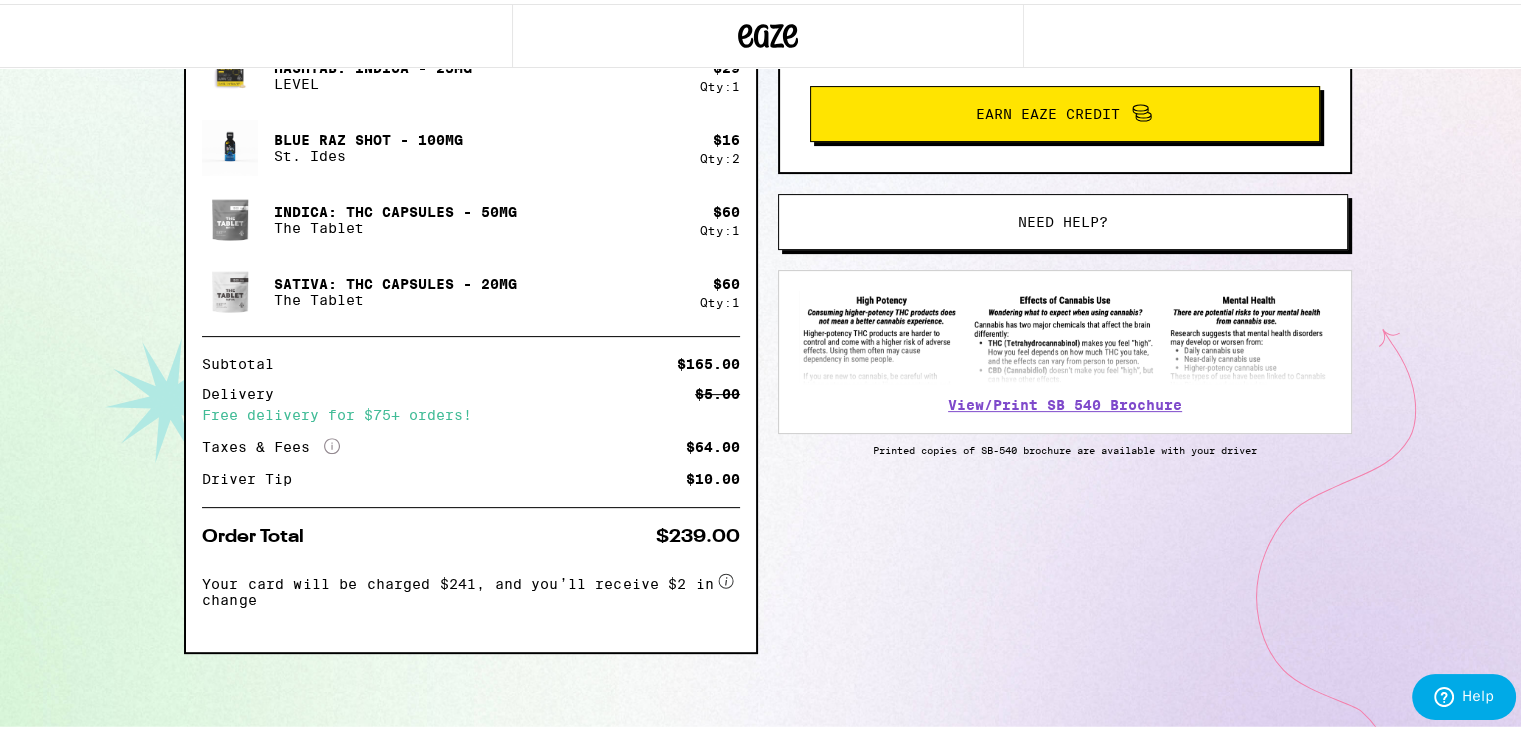 scroll, scrollTop: 0, scrollLeft: 0, axis: both 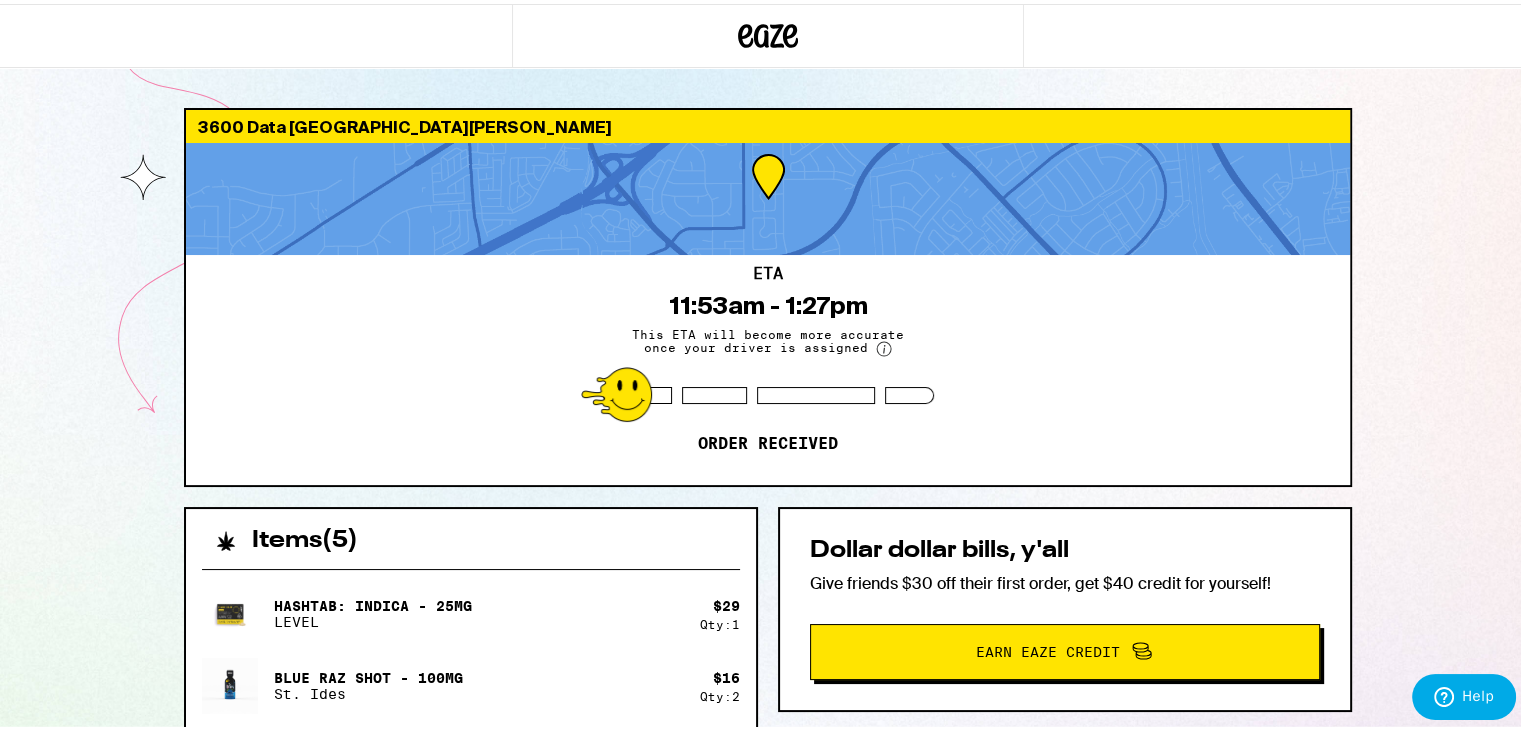drag, startPoint x: 696, startPoint y: 29, endPoint x: 744, endPoint y: 17, distance: 49.47727 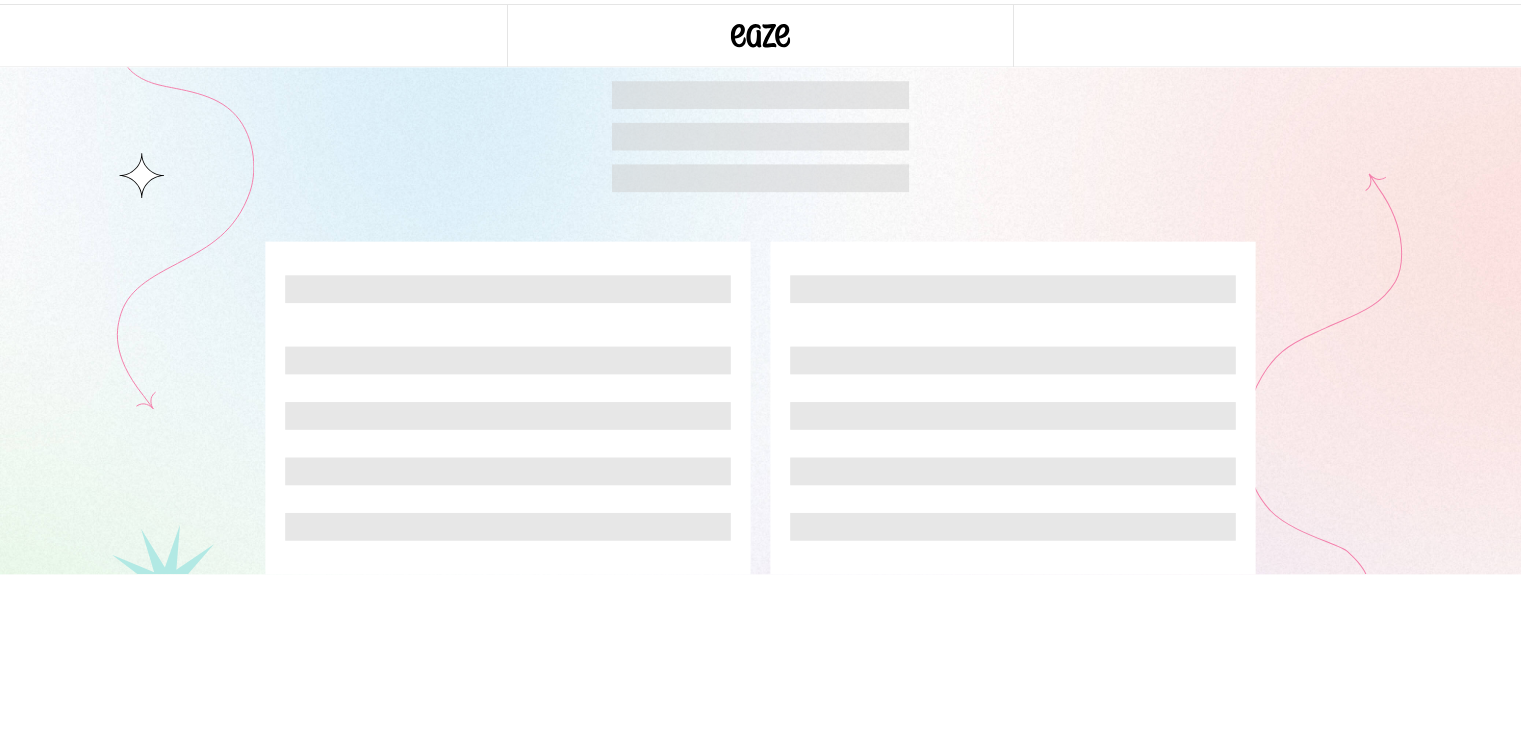 scroll, scrollTop: 0, scrollLeft: 0, axis: both 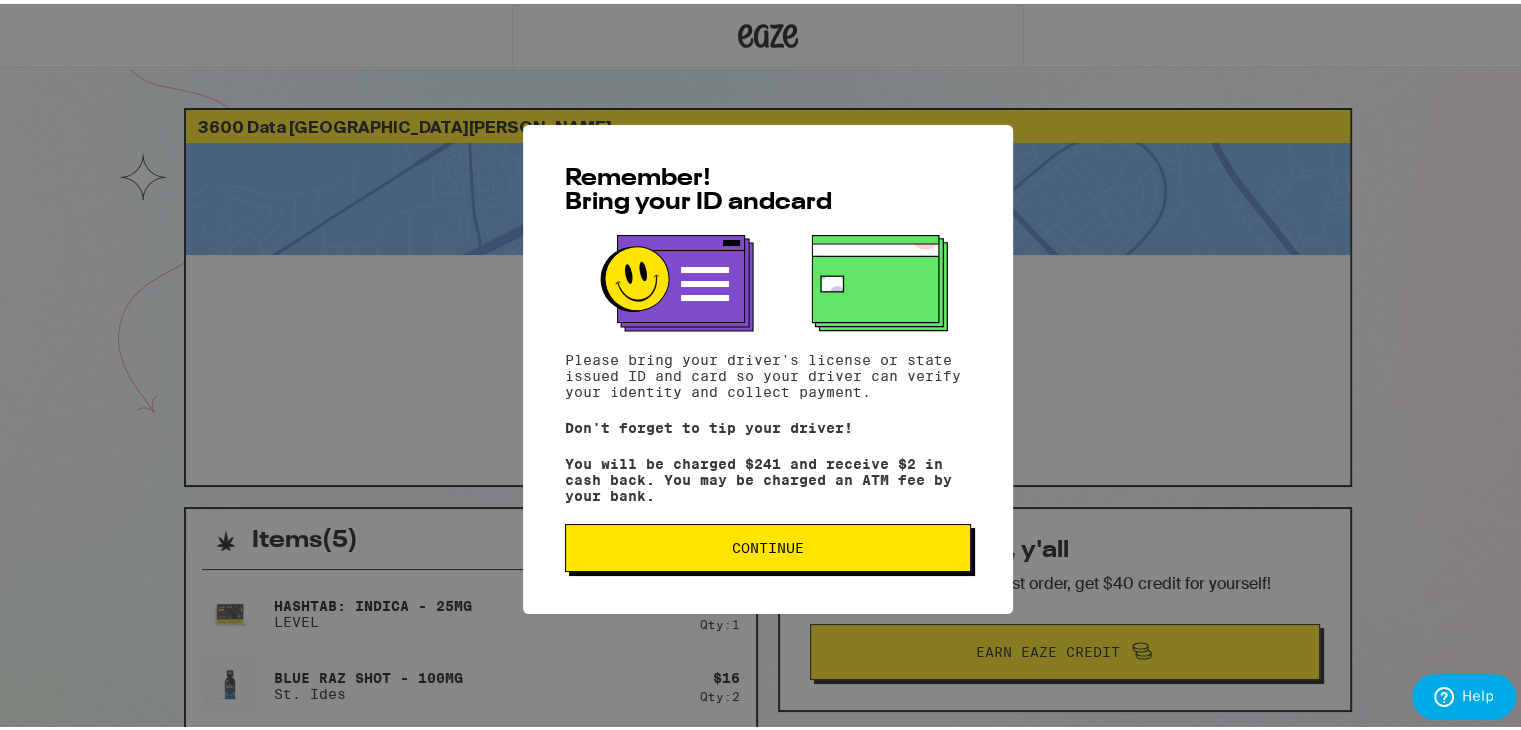 click on "Continue" at bounding box center [768, 544] 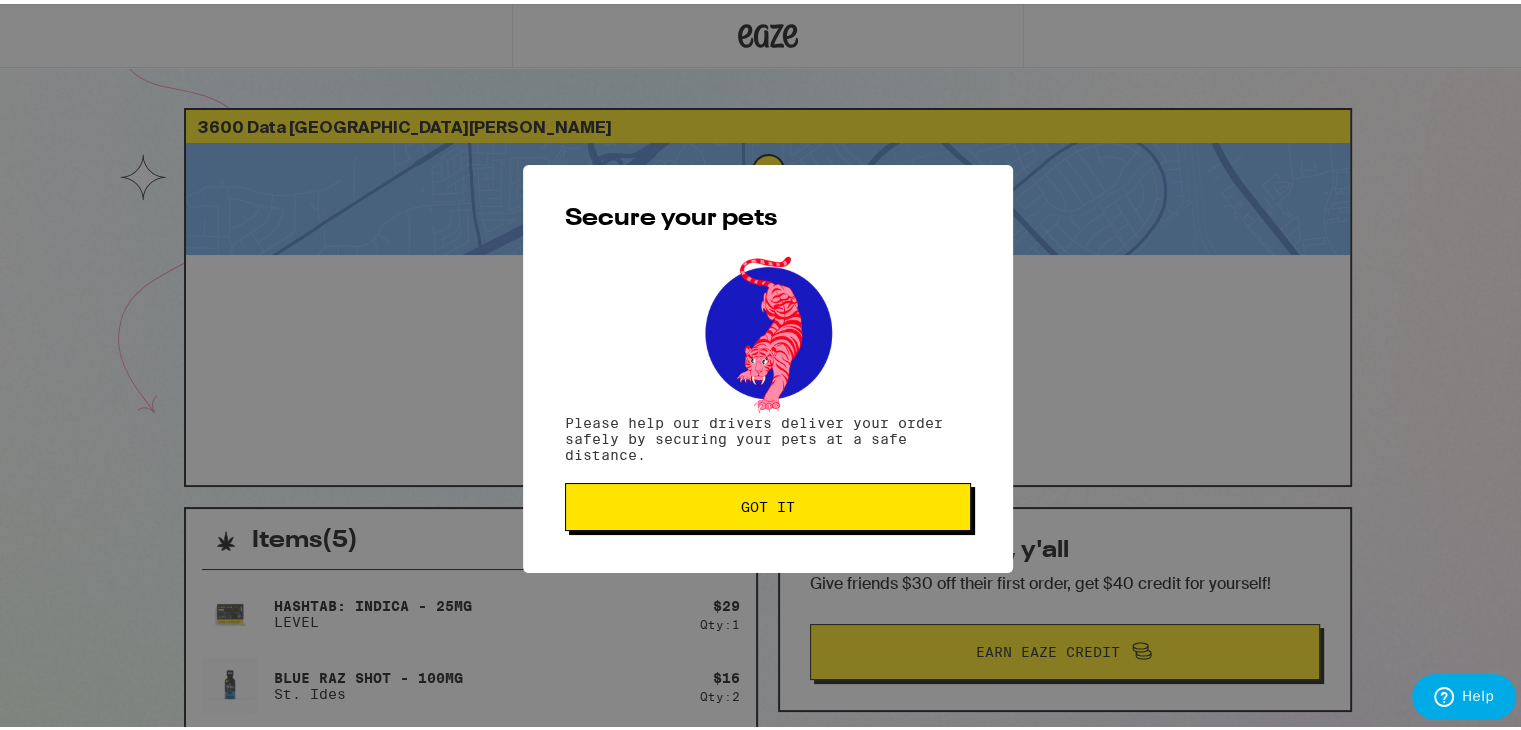 scroll, scrollTop: 0, scrollLeft: 0, axis: both 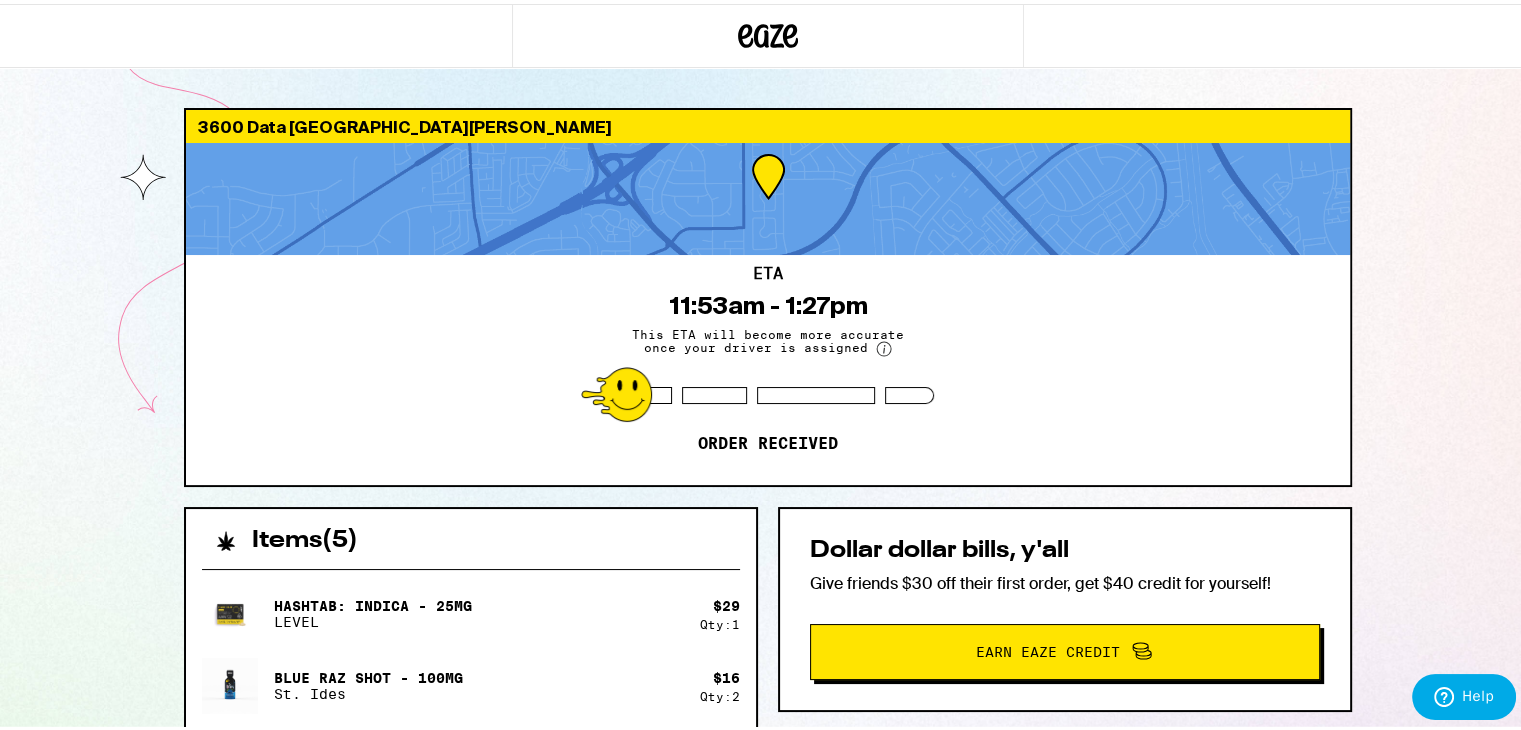 click 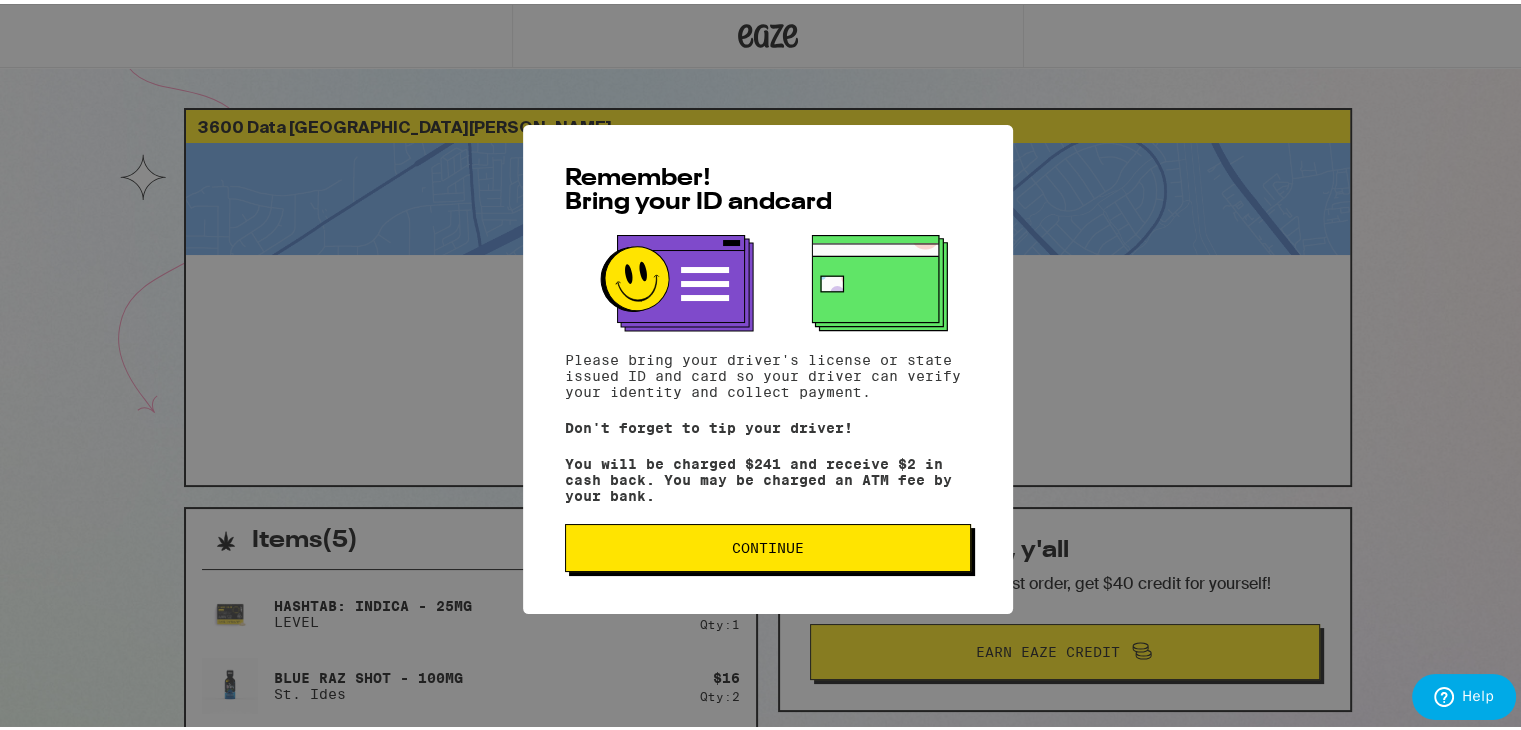 click on "Continue" at bounding box center (768, 544) 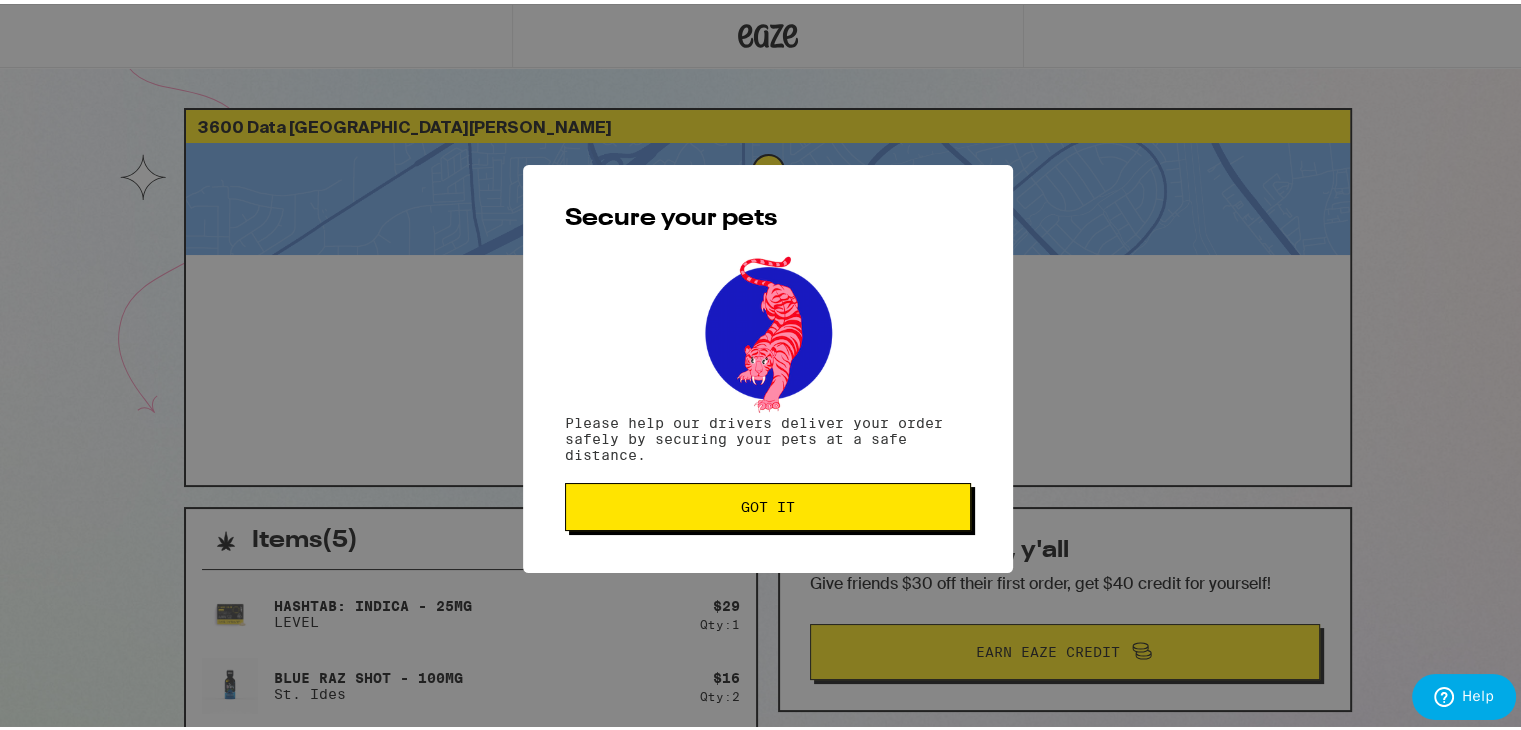 click on "Got it" at bounding box center (768, 503) 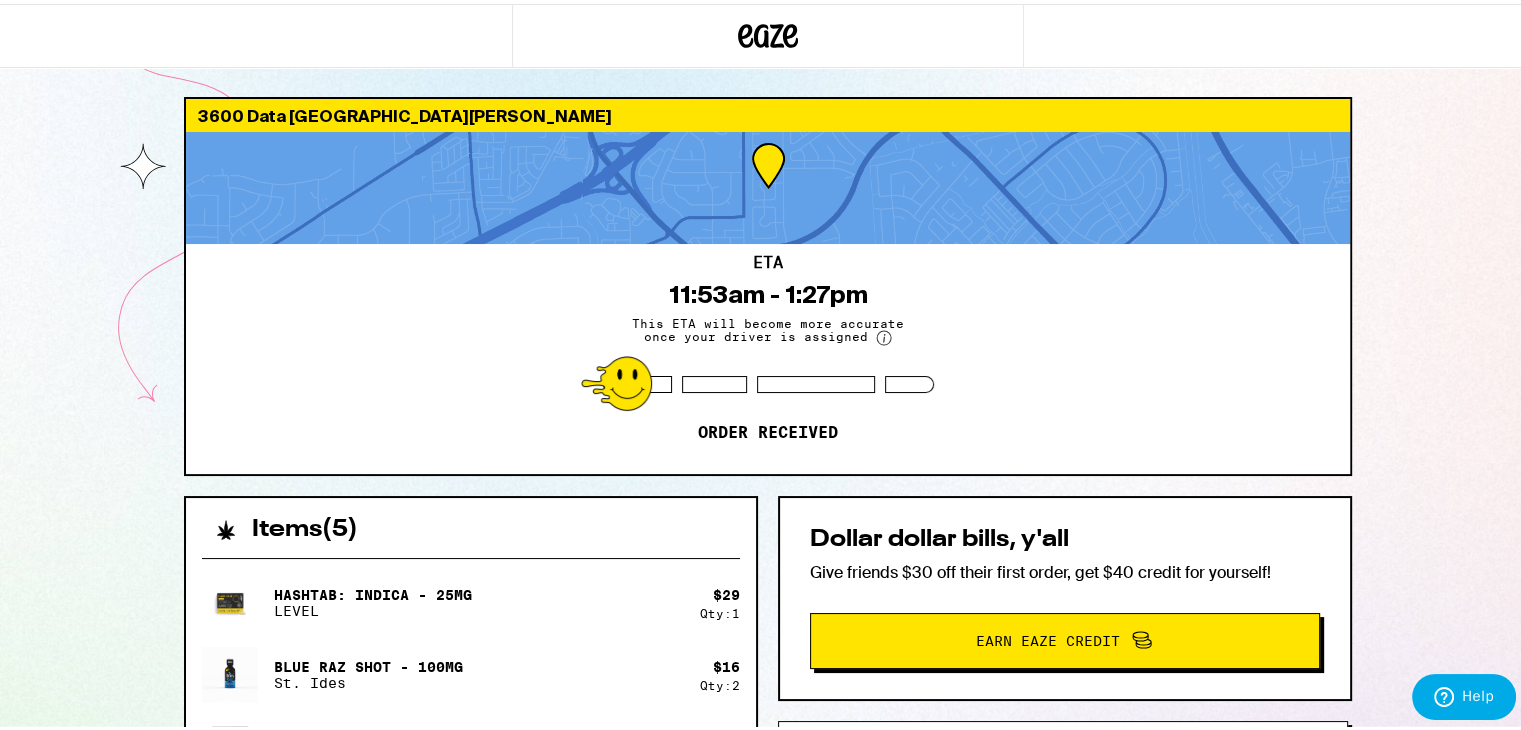 scroll, scrollTop: 0, scrollLeft: 0, axis: both 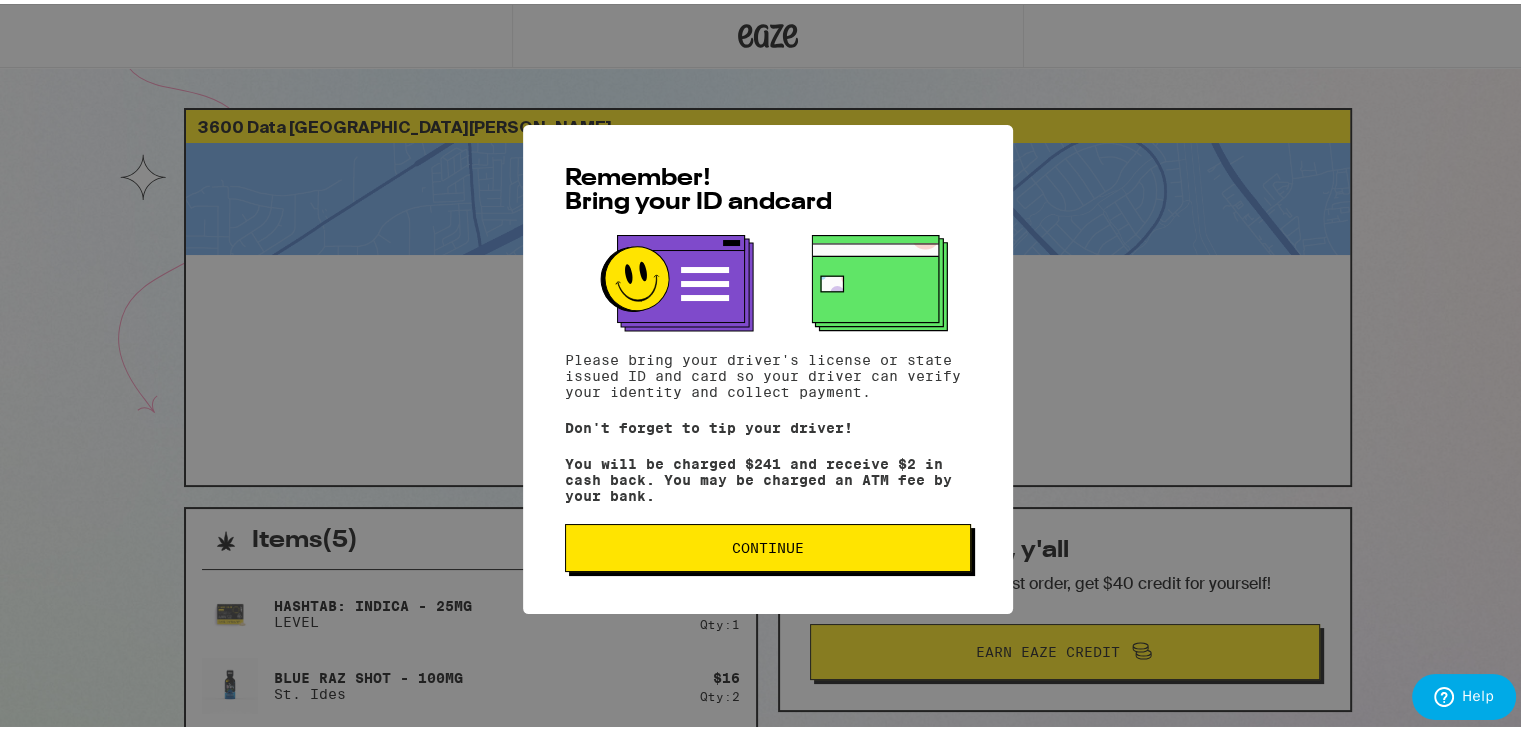 click on "Continue" at bounding box center [768, 544] 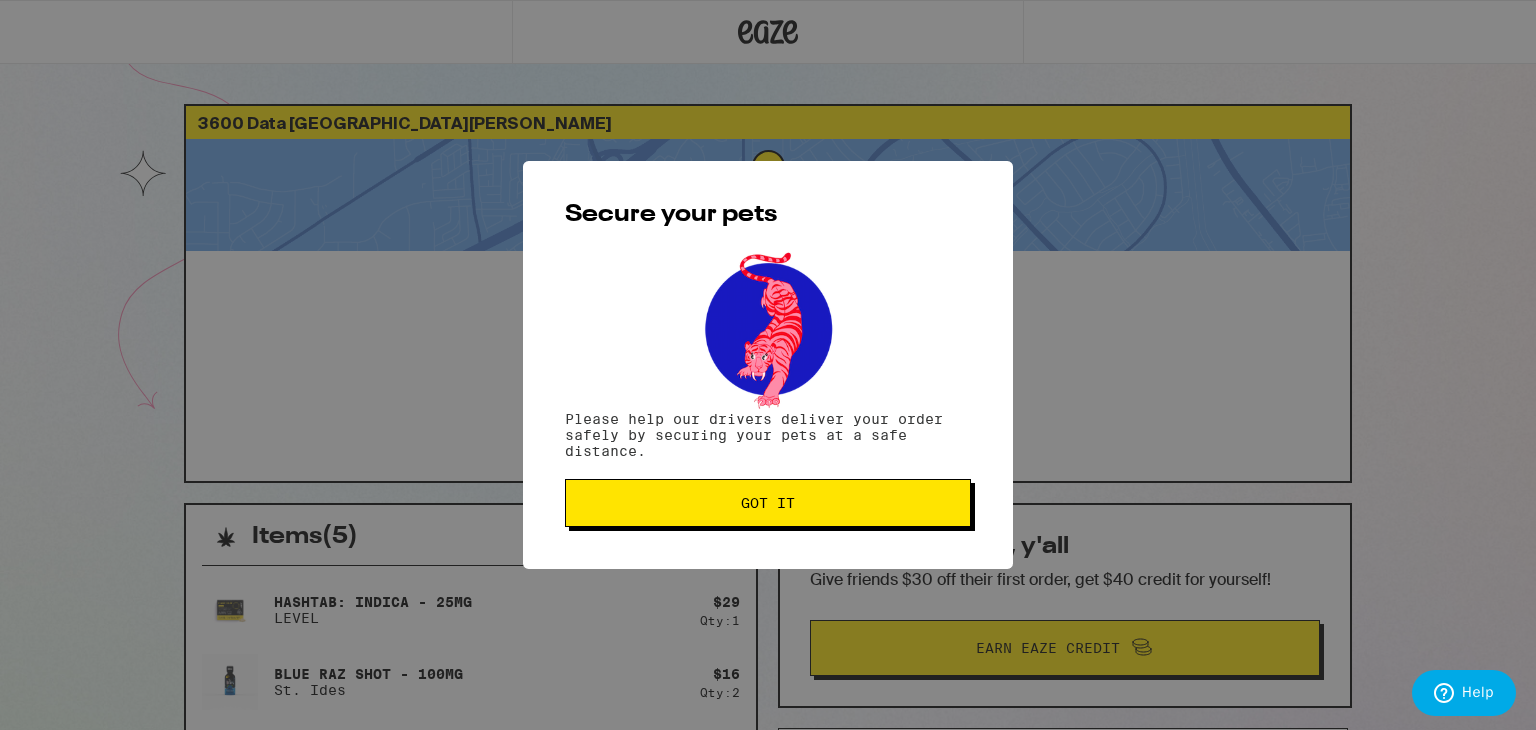 click on "Got it" at bounding box center (768, 503) 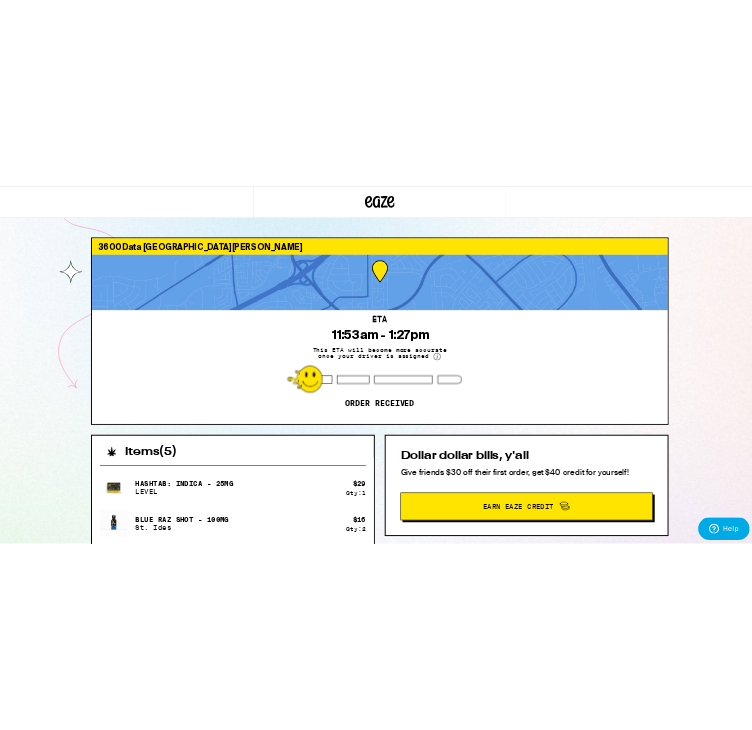 scroll, scrollTop: 0, scrollLeft: 0, axis: both 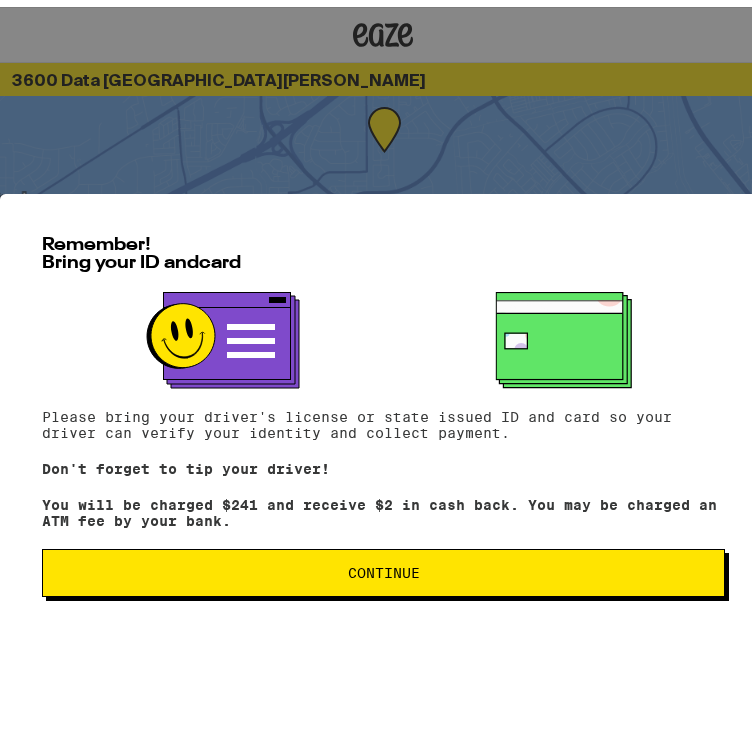 click on "Continue" at bounding box center (383, 566) 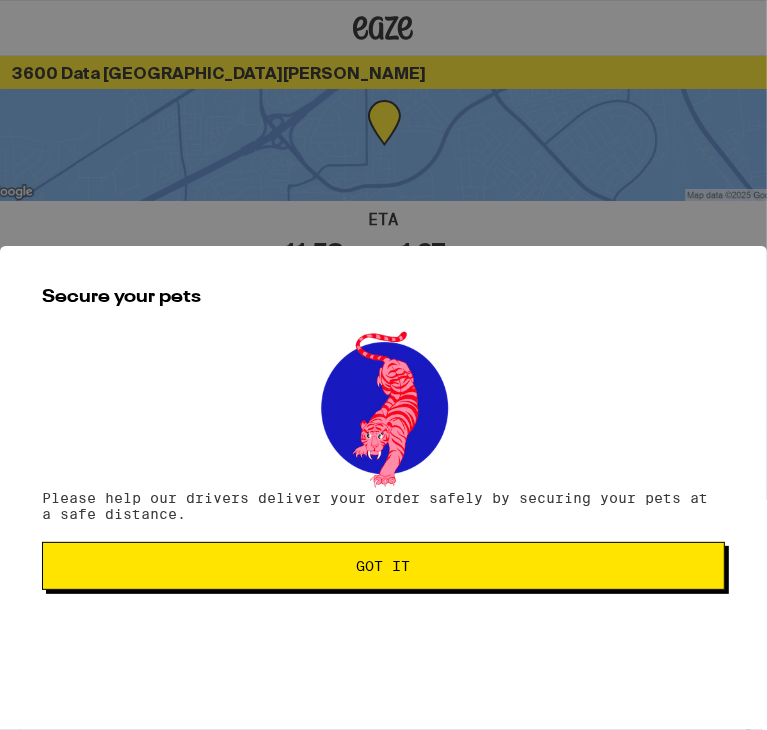 click on "Got it" at bounding box center (383, 566) 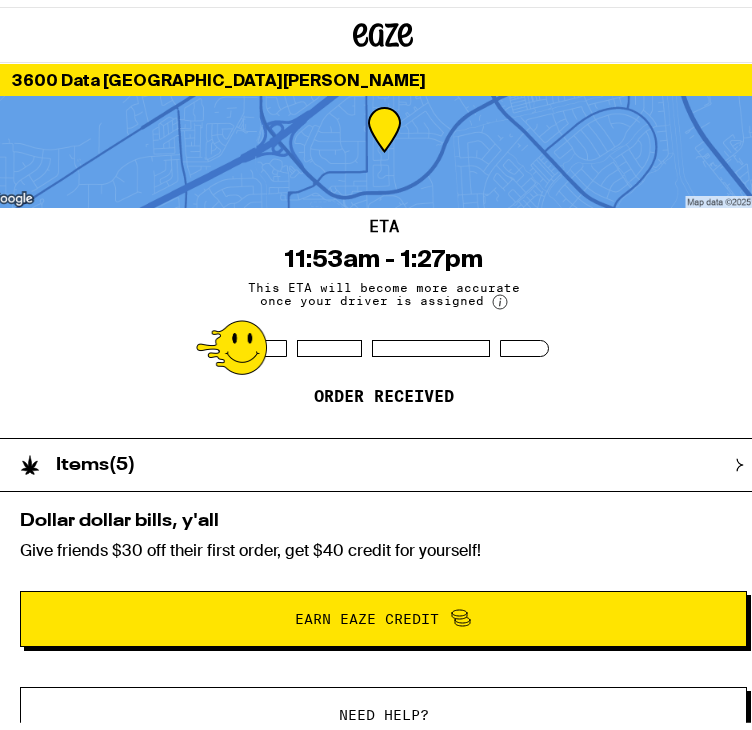 scroll, scrollTop: 0, scrollLeft: 0, axis: both 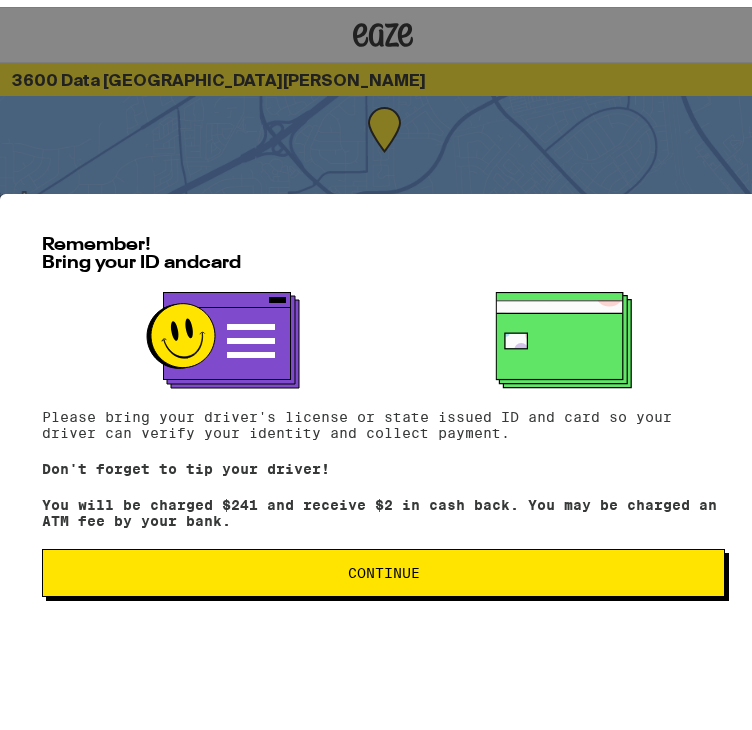 click on "Continue" at bounding box center [383, 566] 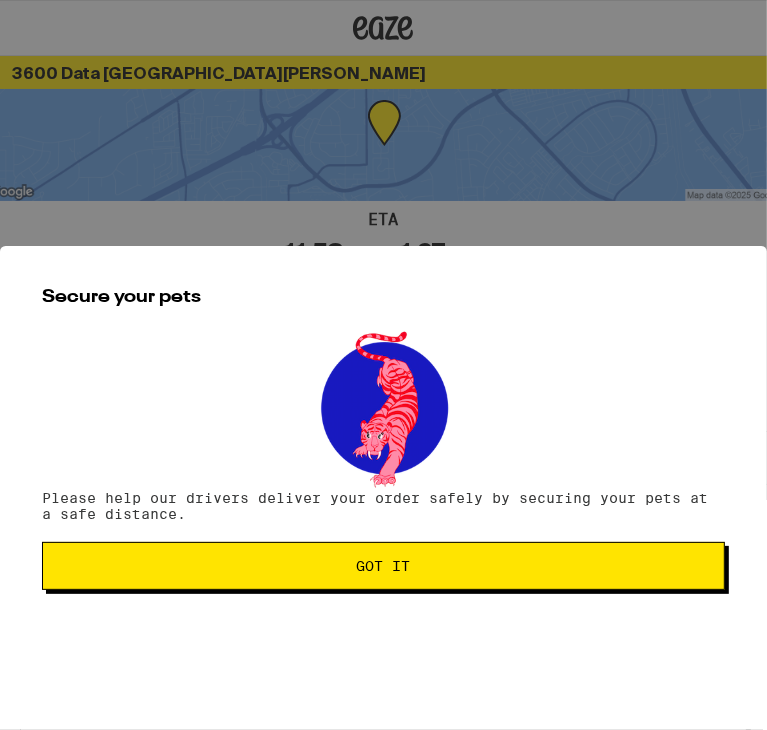 click on "Got it" at bounding box center [383, 566] 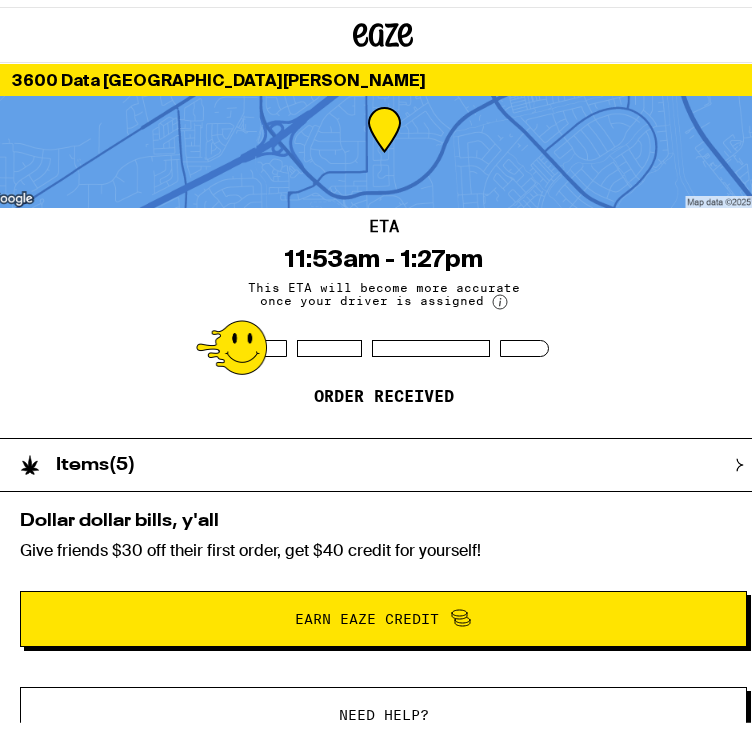 scroll, scrollTop: 0, scrollLeft: 0, axis: both 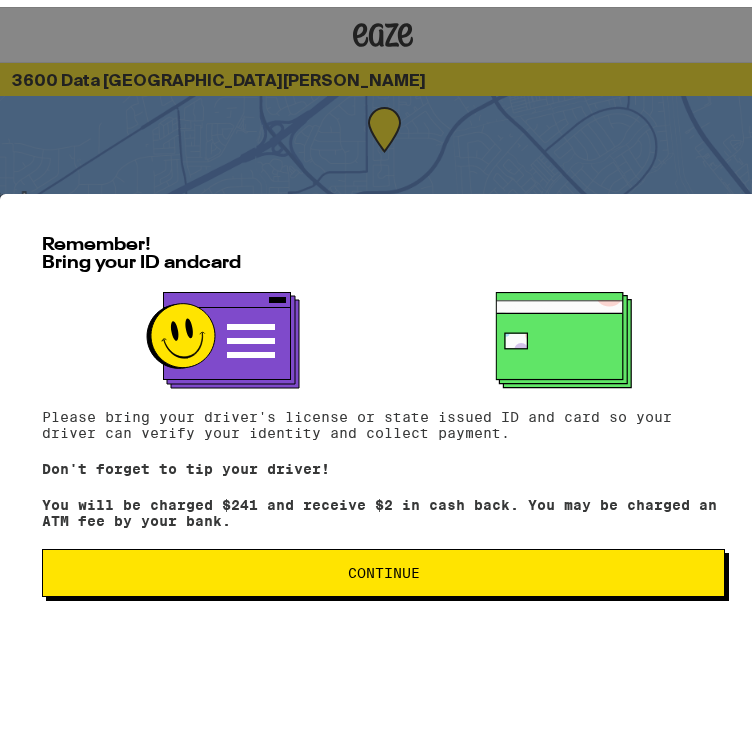 click on "Continue" at bounding box center [383, 566] 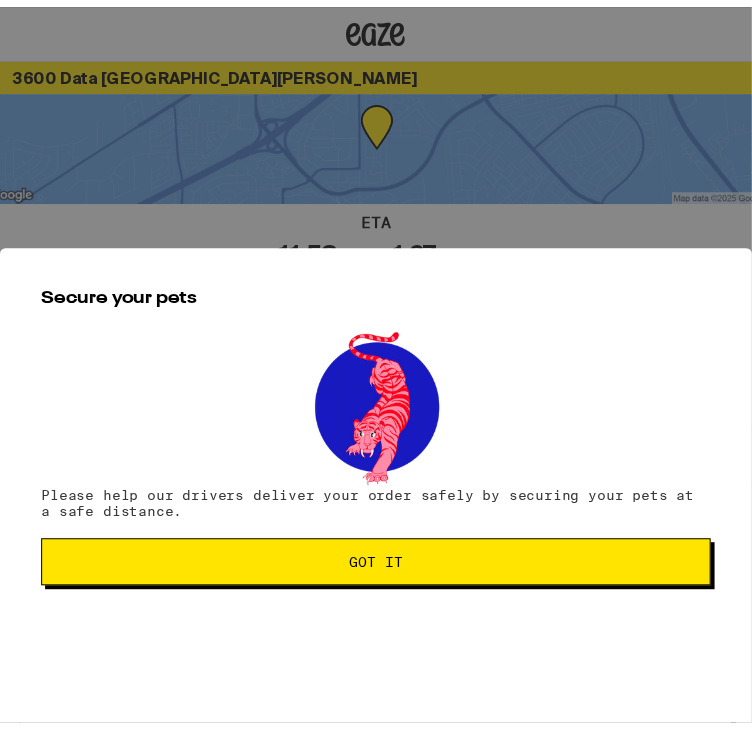 scroll, scrollTop: 0, scrollLeft: 0, axis: both 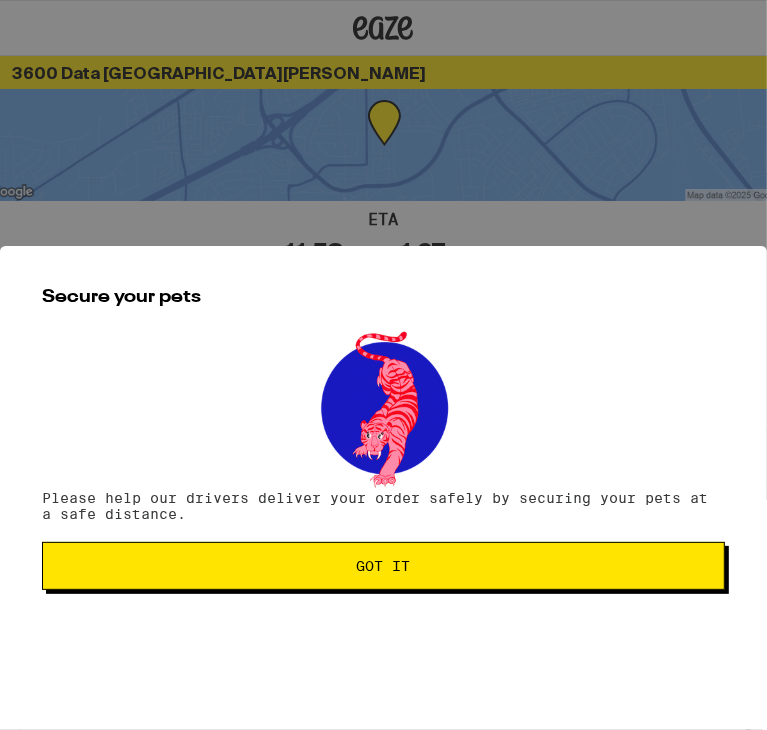 click on "Got it" at bounding box center (383, 566) 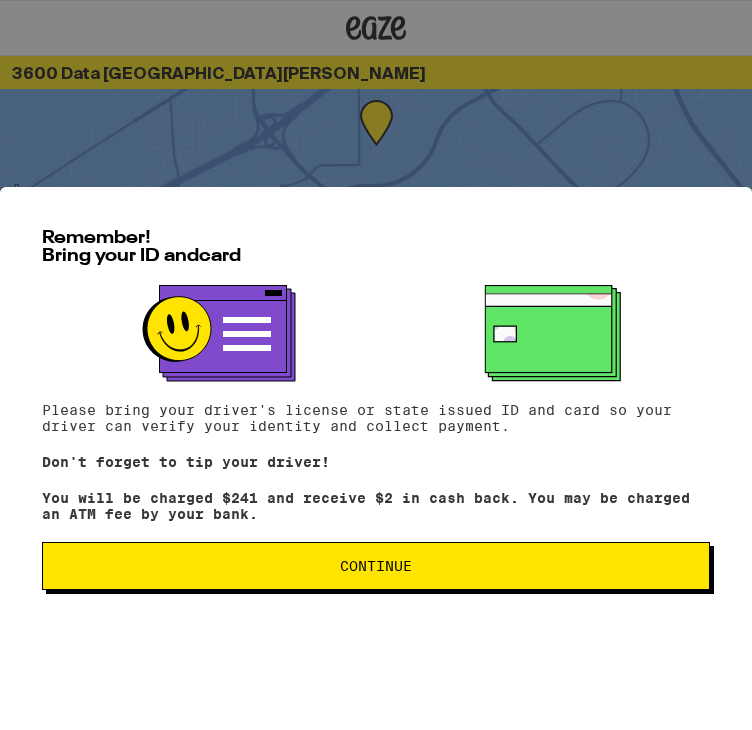 scroll, scrollTop: 0, scrollLeft: 0, axis: both 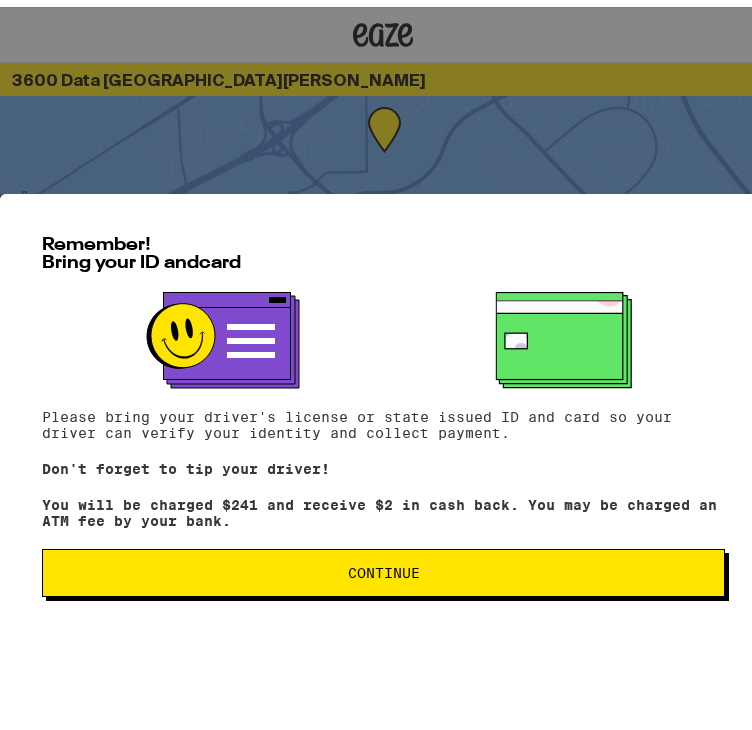 click on "Continue" at bounding box center [383, 566] 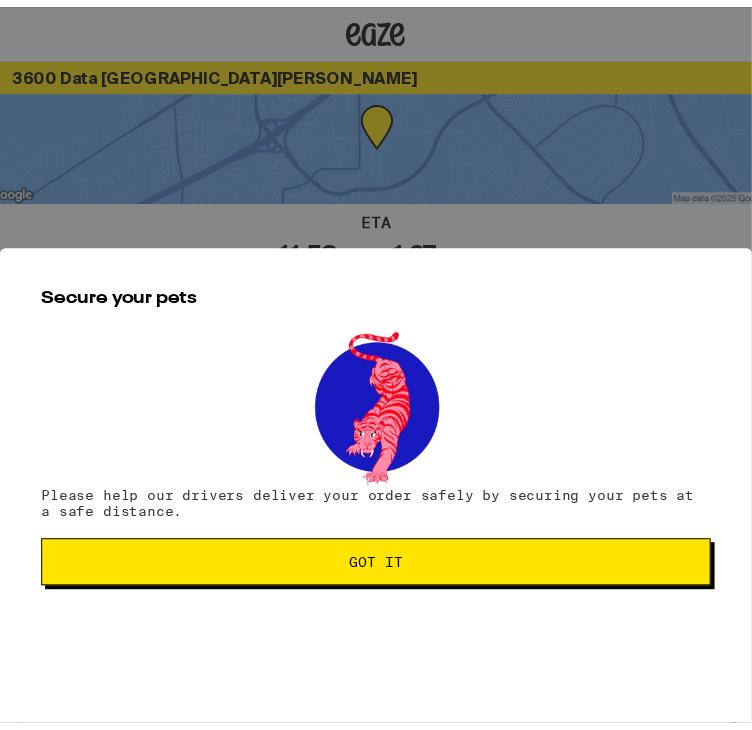 scroll, scrollTop: 0, scrollLeft: 0, axis: both 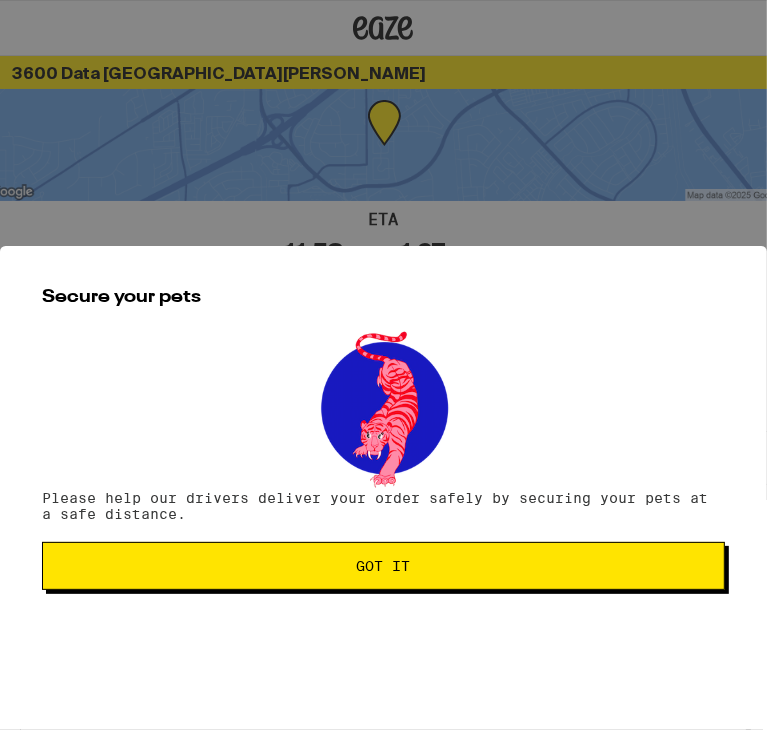 click on "Got it" at bounding box center [383, 566] 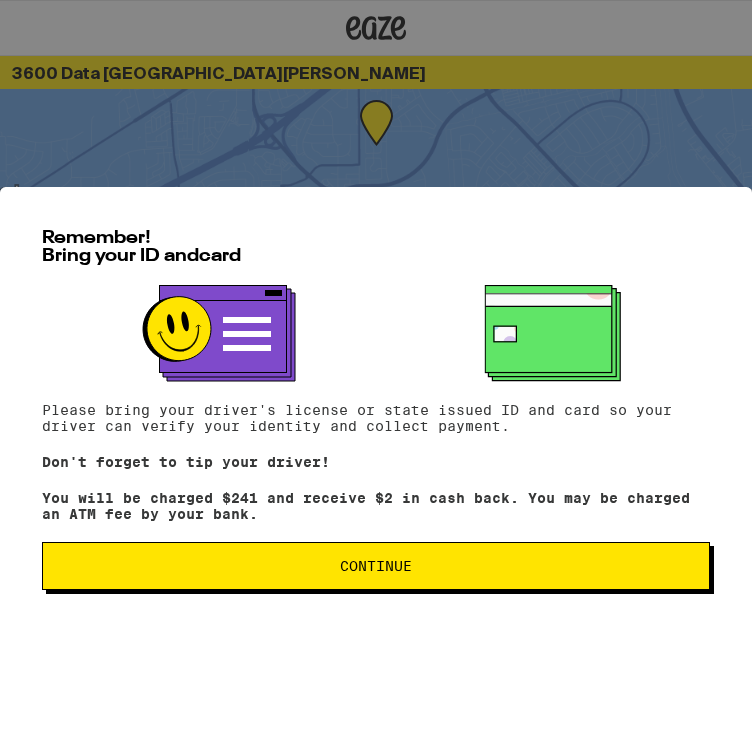 scroll, scrollTop: 0, scrollLeft: 0, axis: both 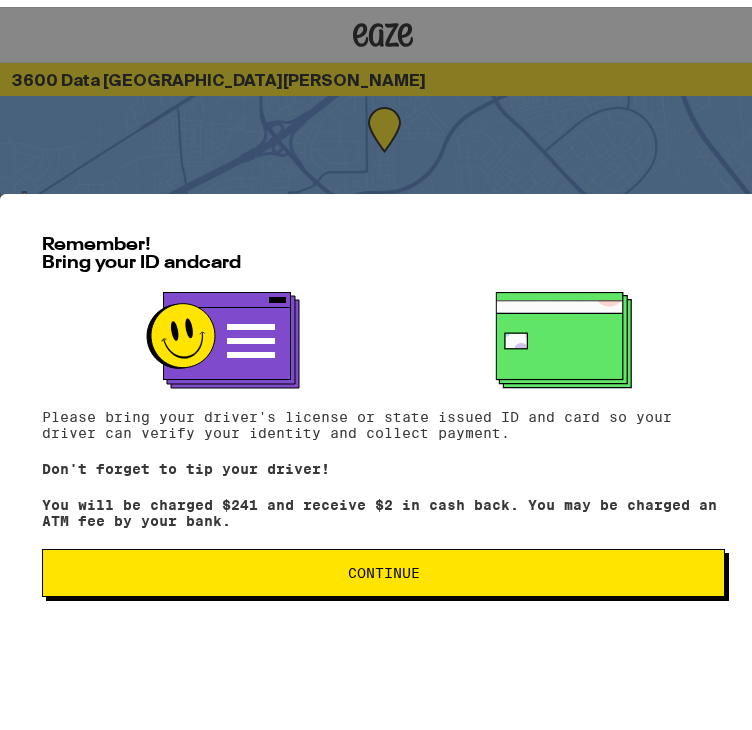 click on "Continue" at bounding box center (383, 566) 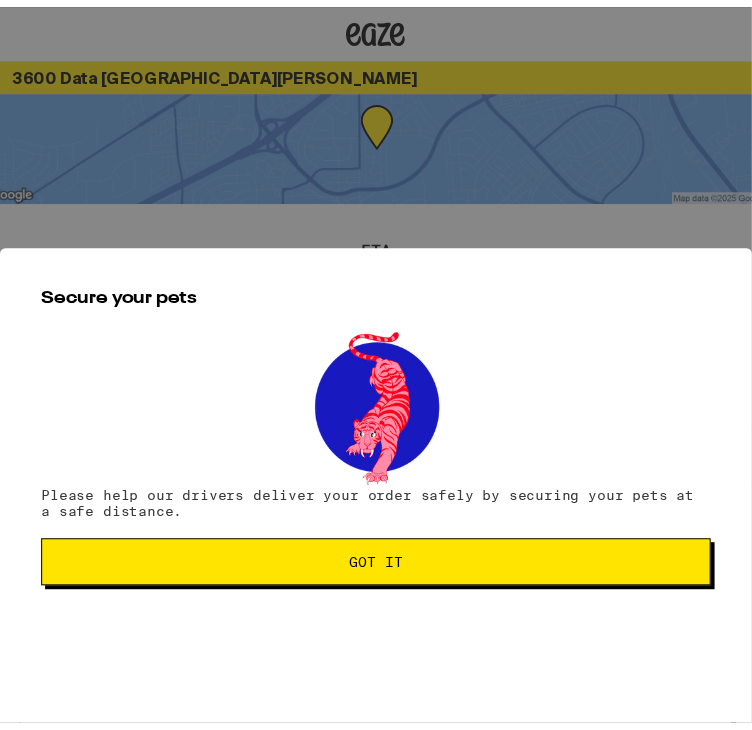scroll, scrollTop: 0, scrollLeft: 0, axis: both 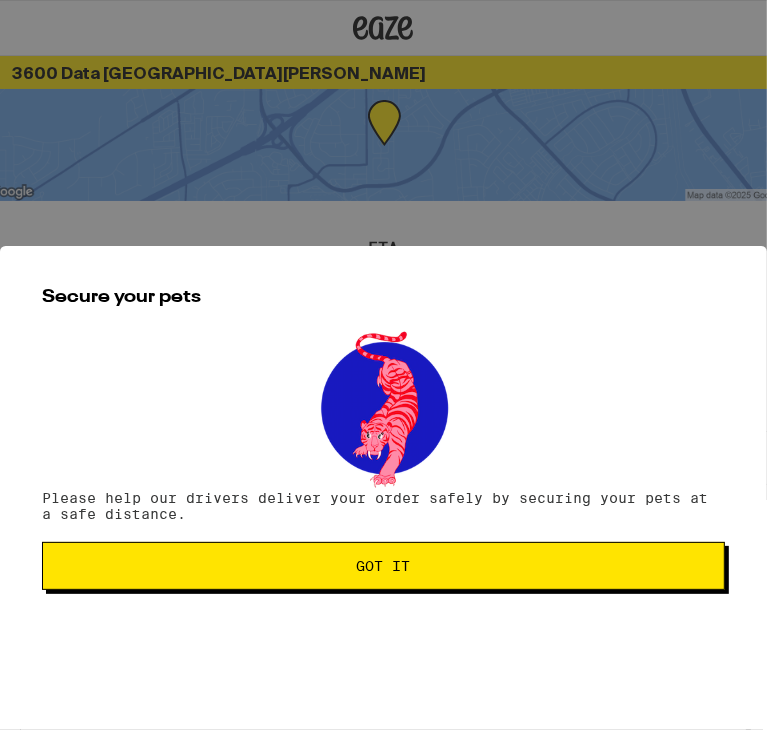 click on "Got it" at bounding box center [383, 566] 